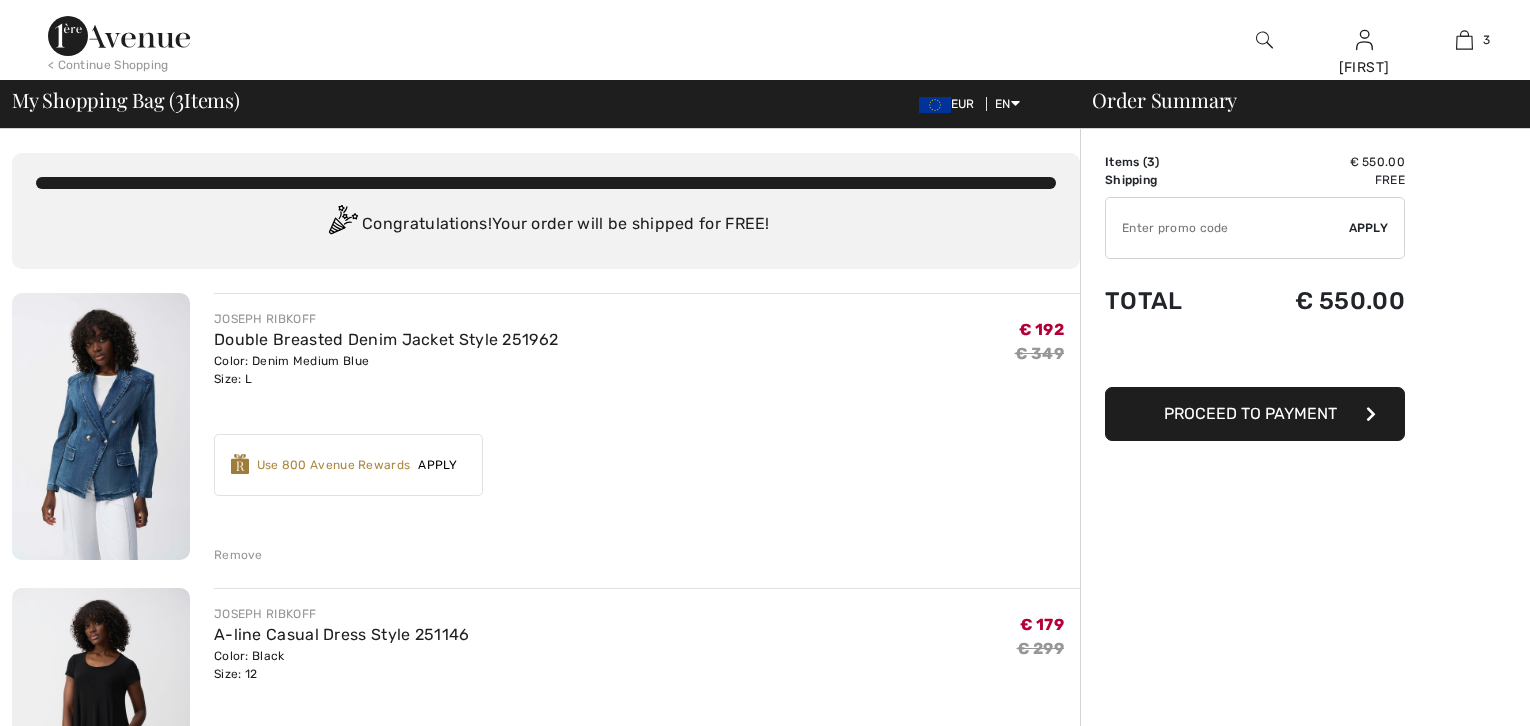 scroll, scrollTop: 0, scrollLeft: 0, axis: both 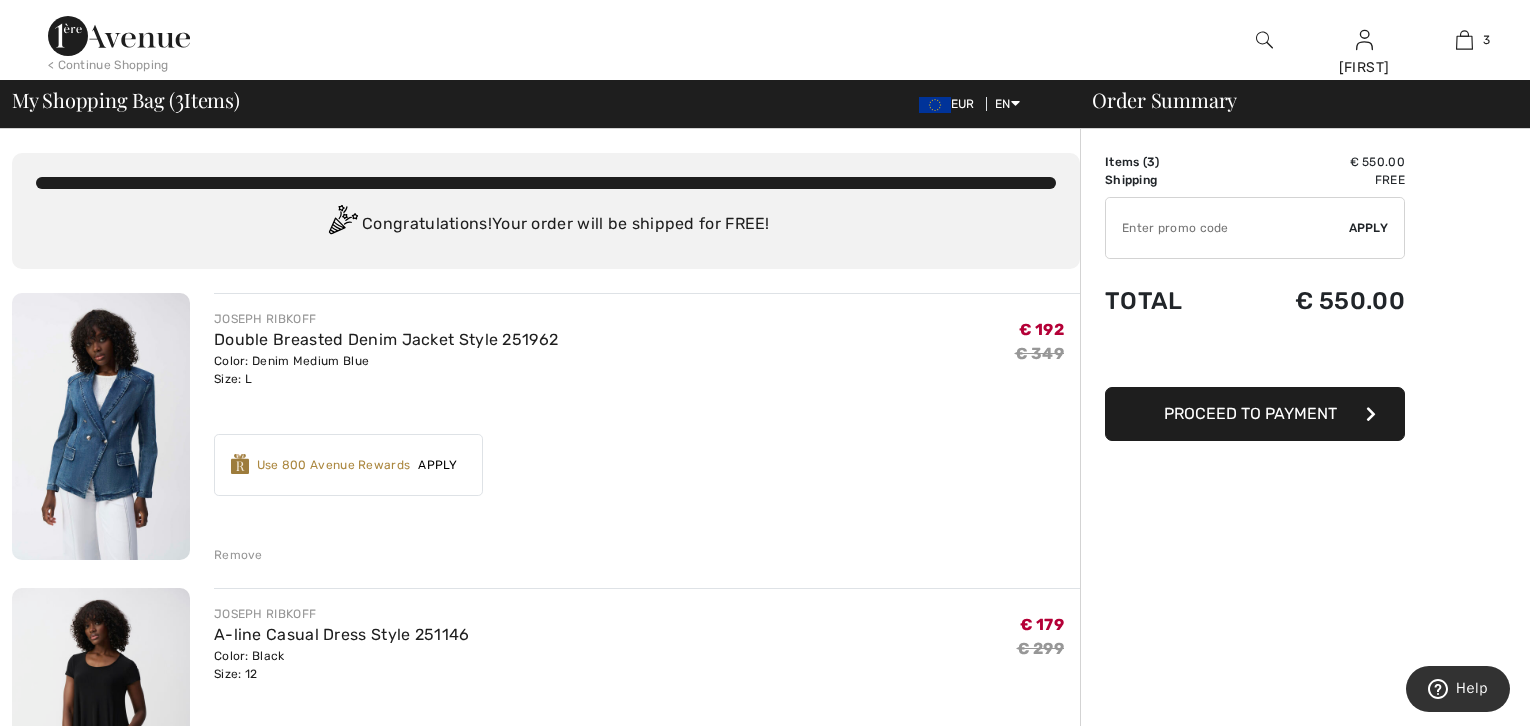 click at bounding box center (1264, 40) 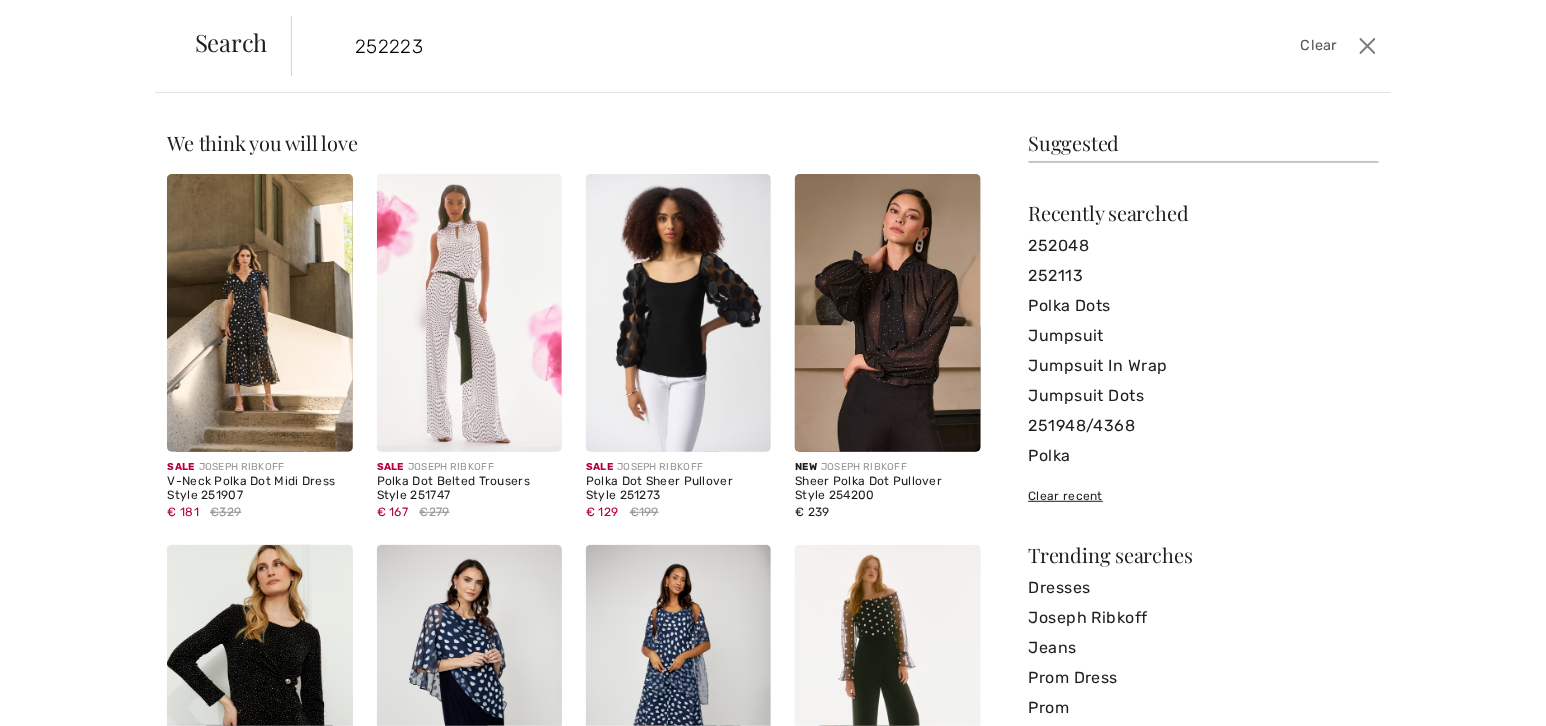 type on "252223" 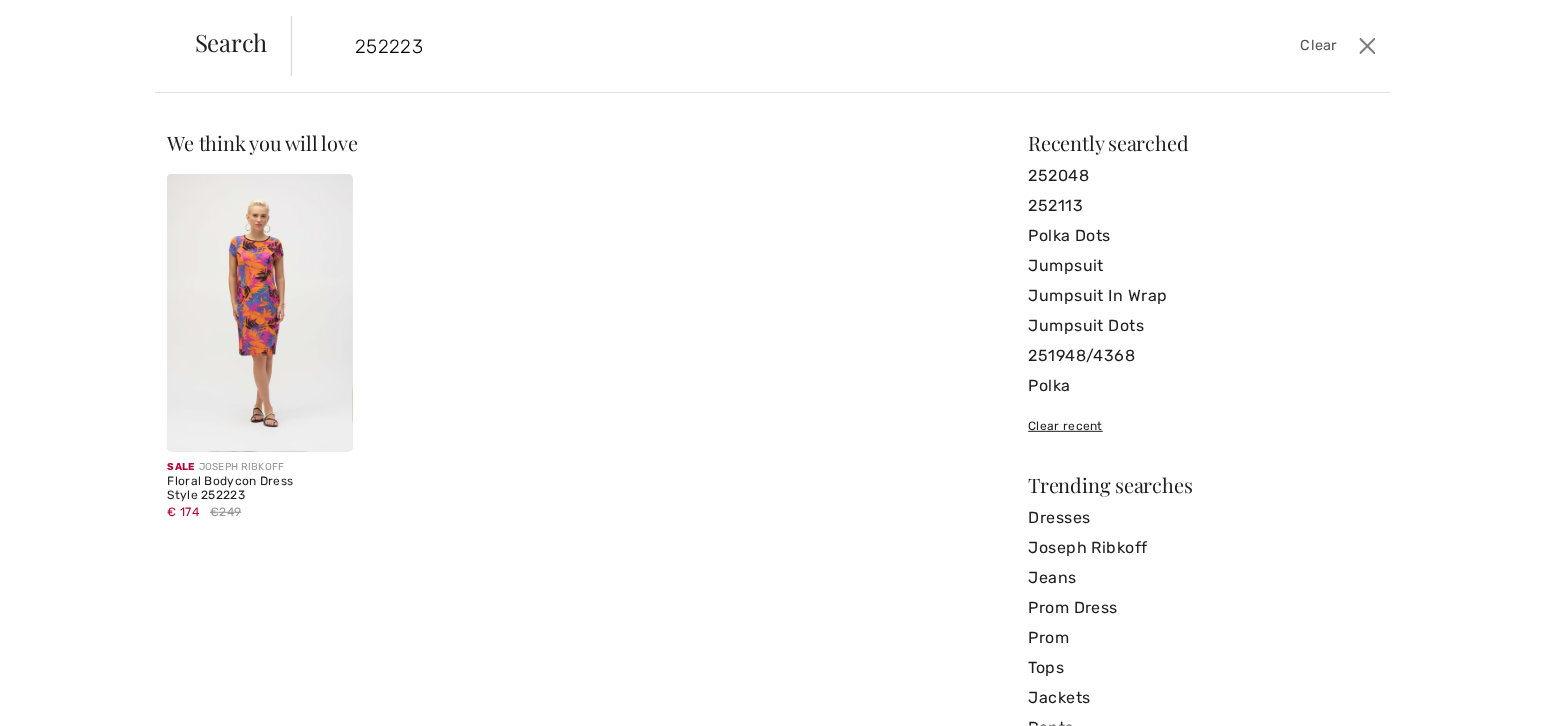 click at bounding box center [259, 313] 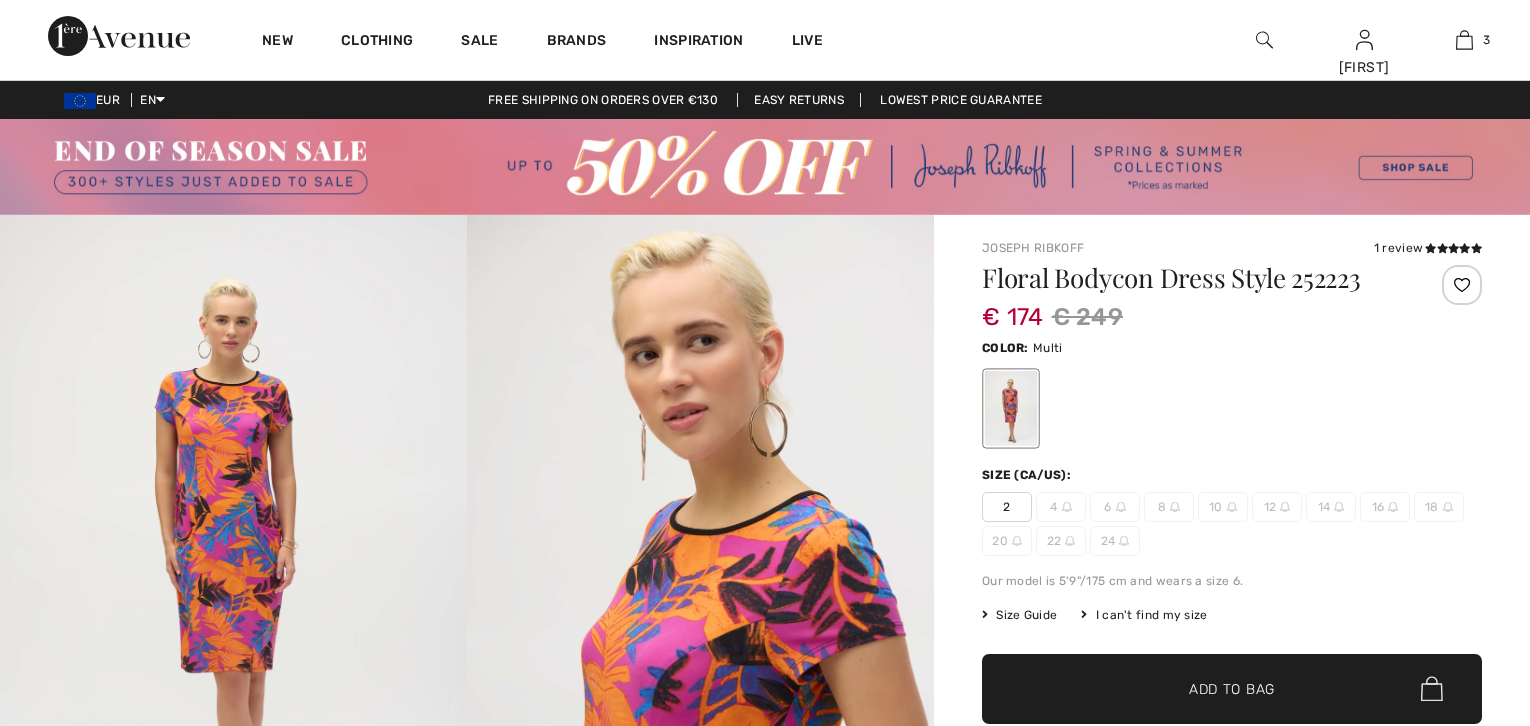 scroll, scrollTop: 0, scrollLeft: 0, axis: both 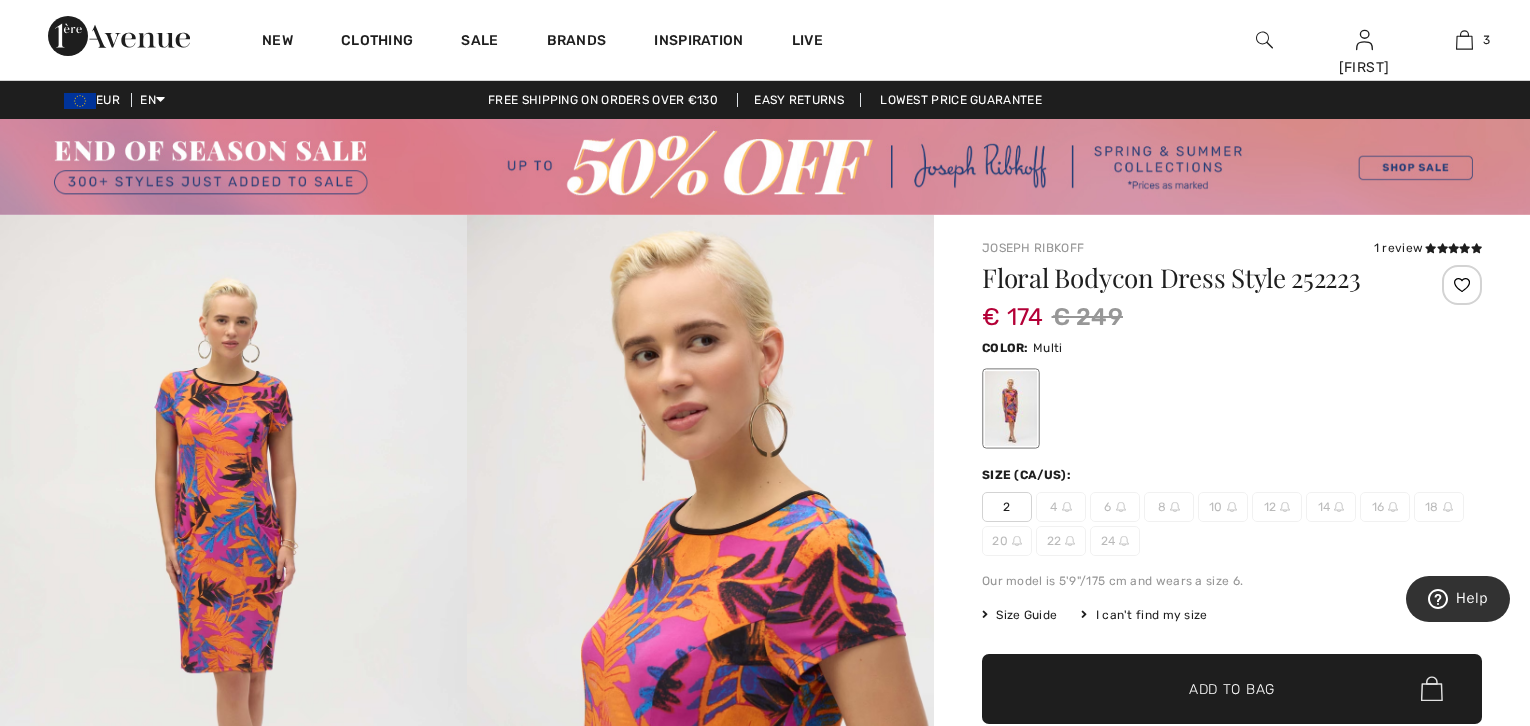 click at bounding box center [1462, 285] 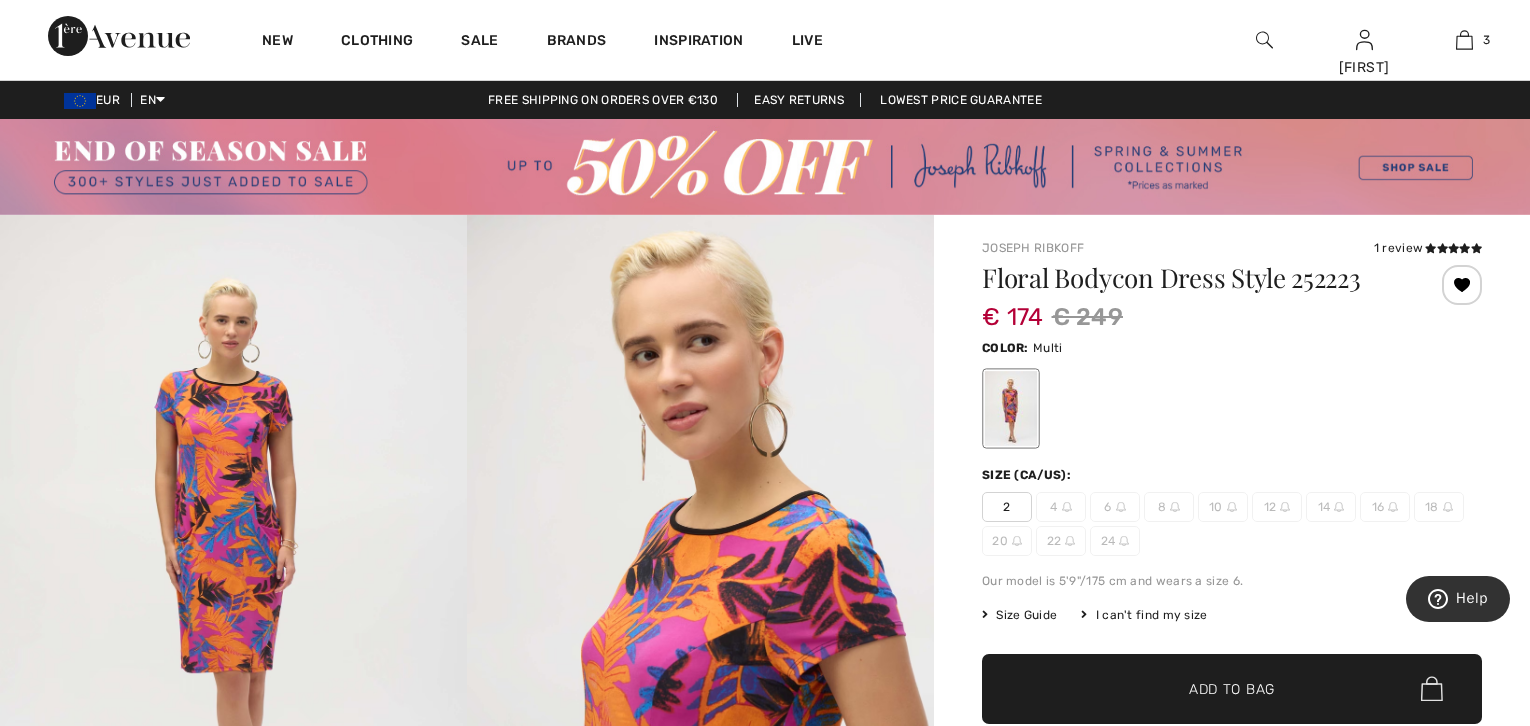 click at bounding box center (1264, 40) 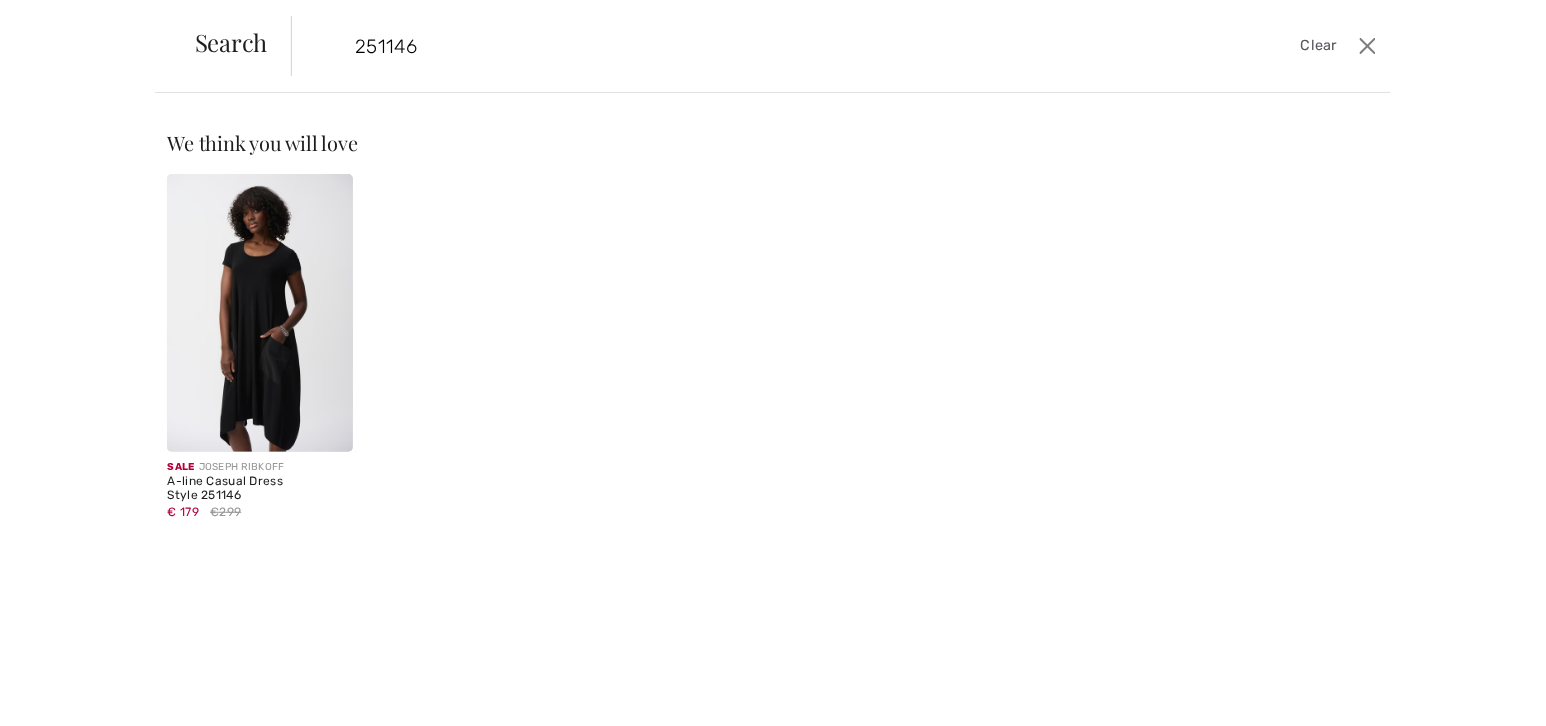 type on "251146" 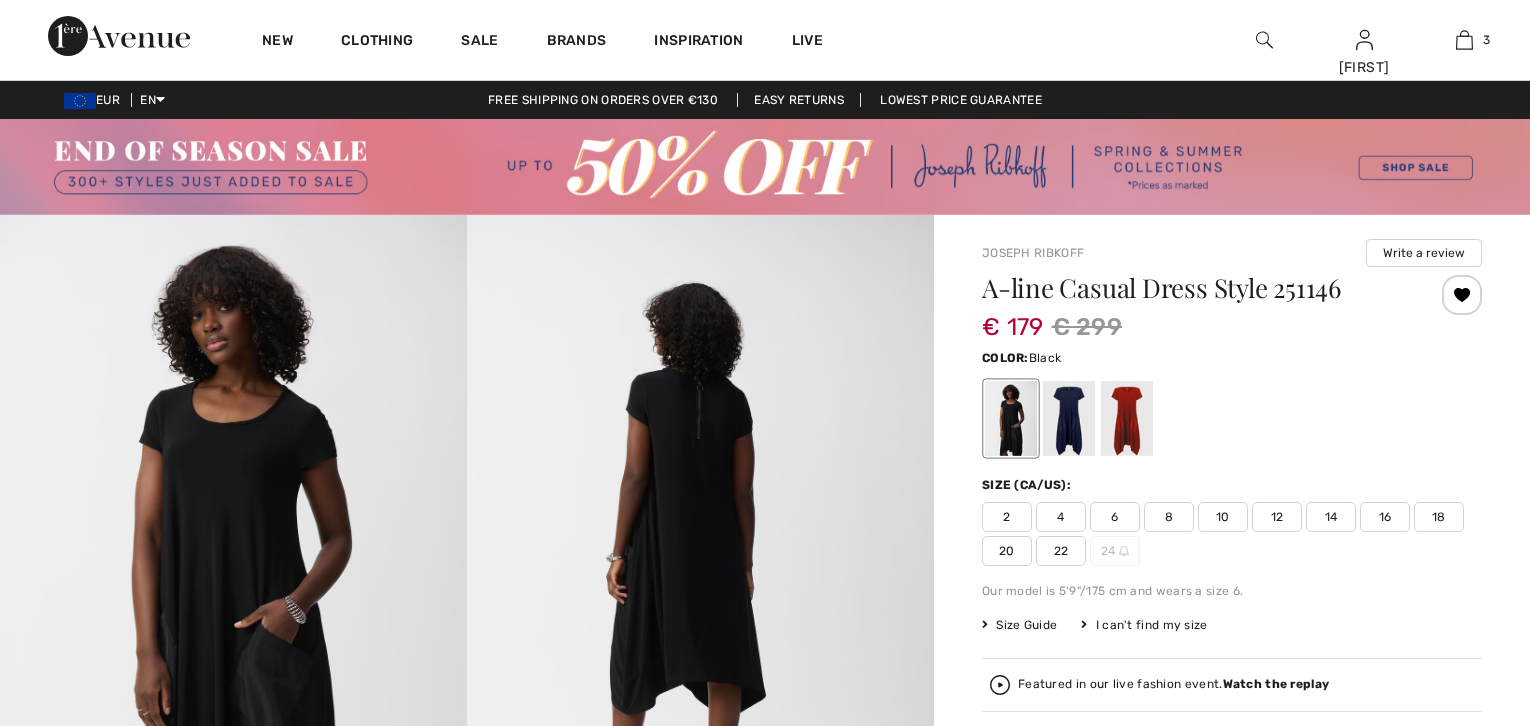 scroll, scrollTop: 0, scrollLeft: 0, axis: both 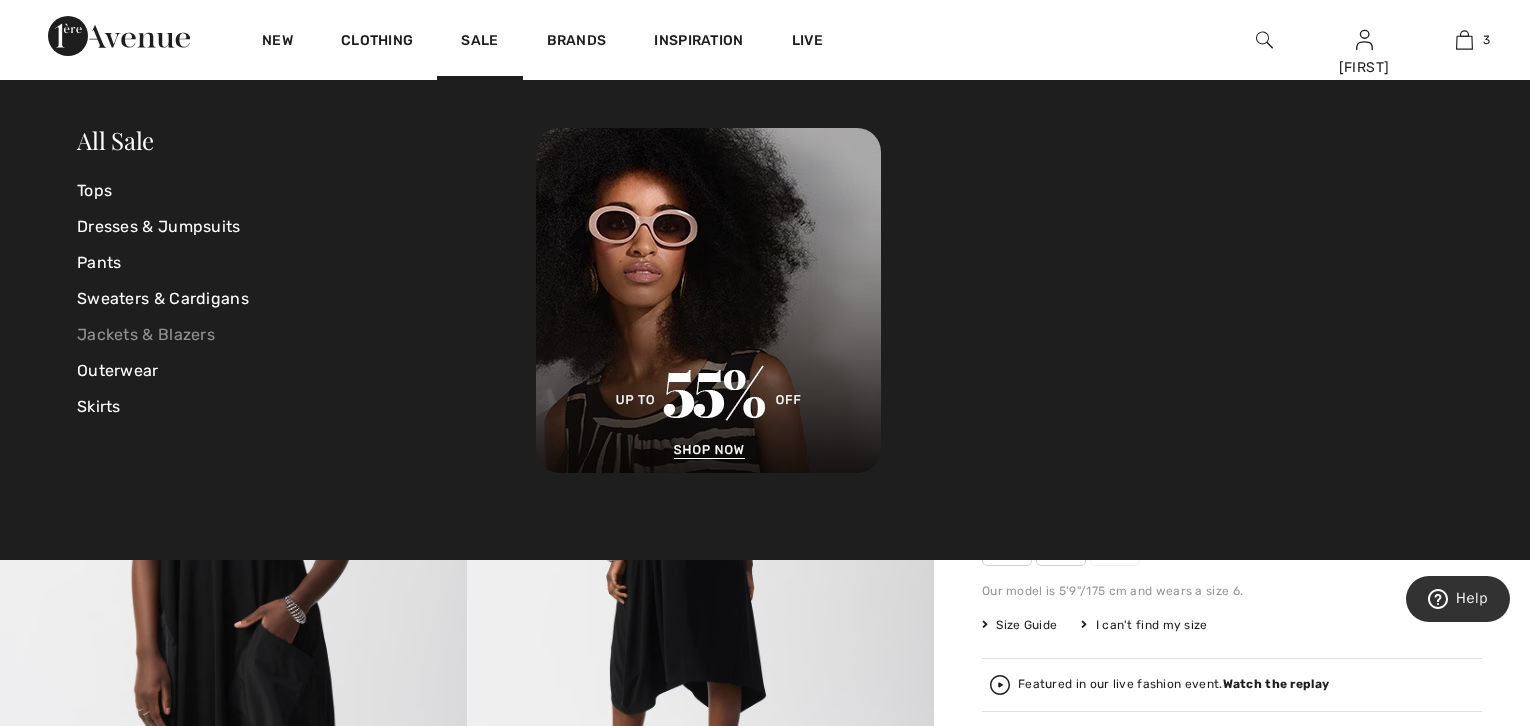 click on "Jackets & Blazers" at bounding box center (306, 335) 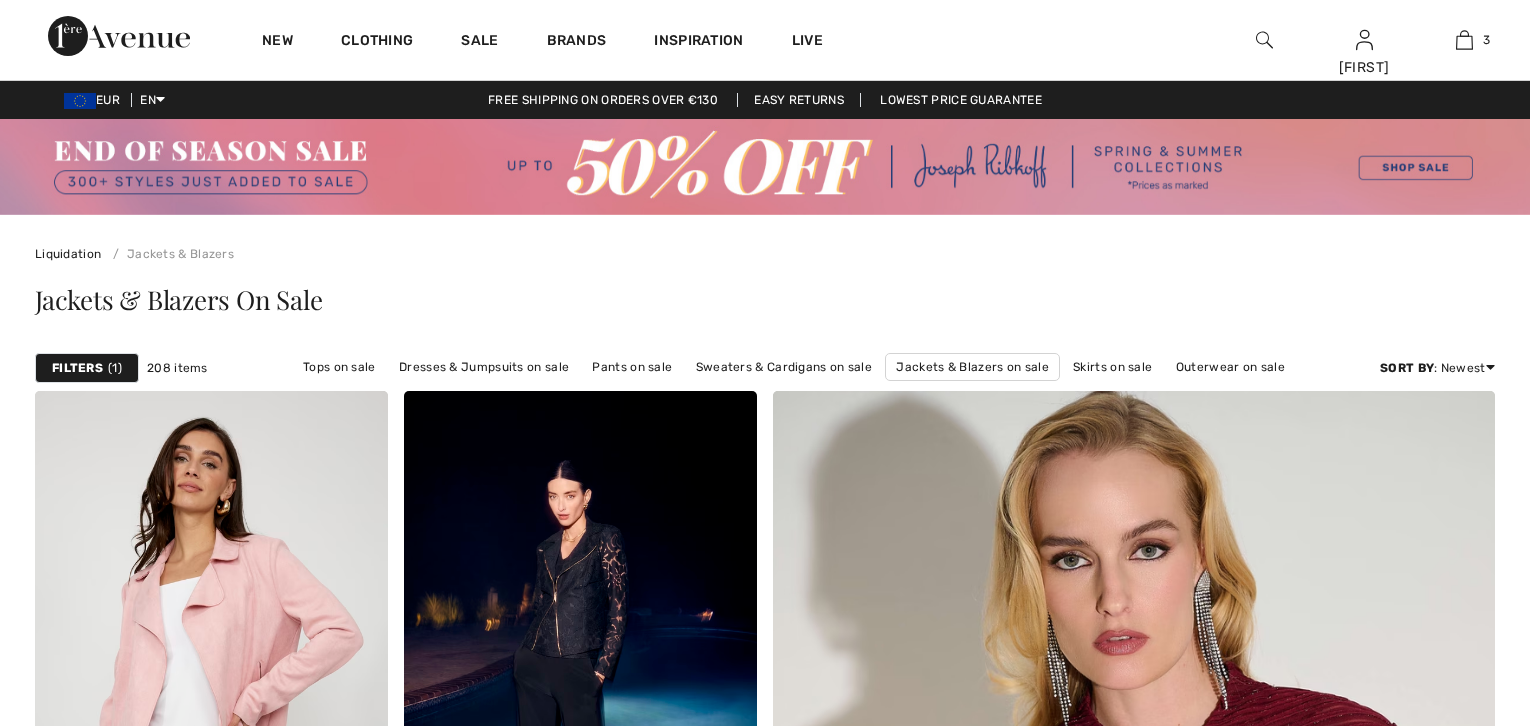 scroll, scrollTop: 0, scrollLeft: 0, axis: both 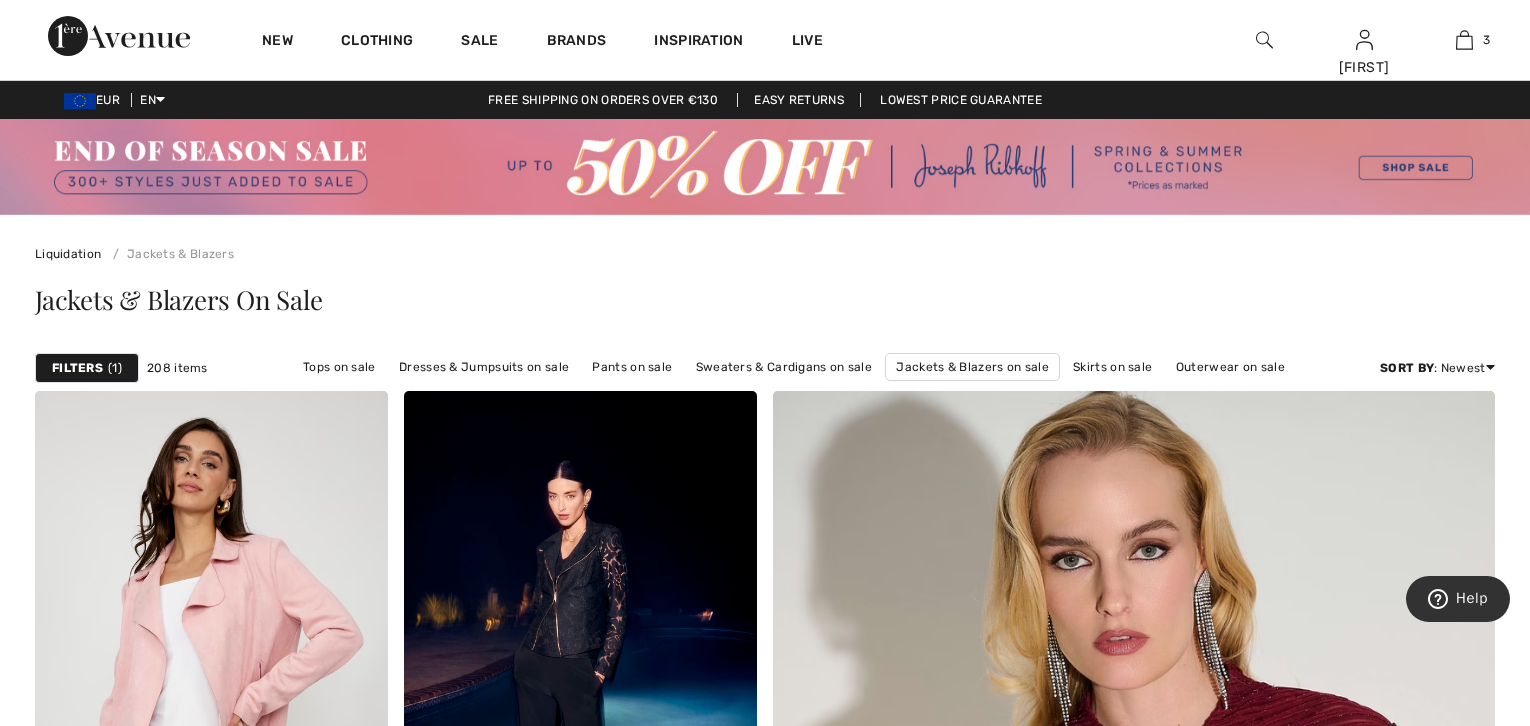 click on "Filters" at bounding box center (77, 368) 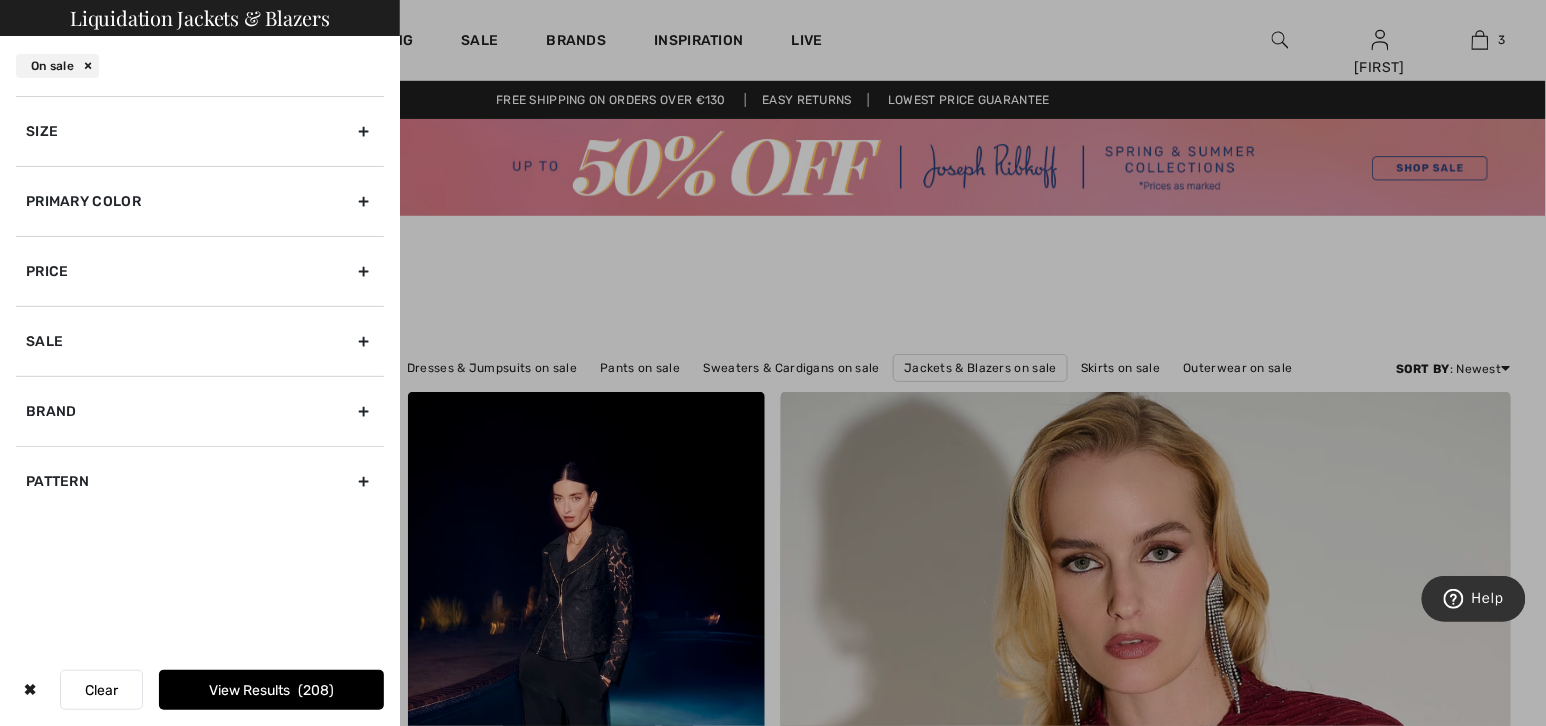 click on "Brand" at bounding box center [200, 411] 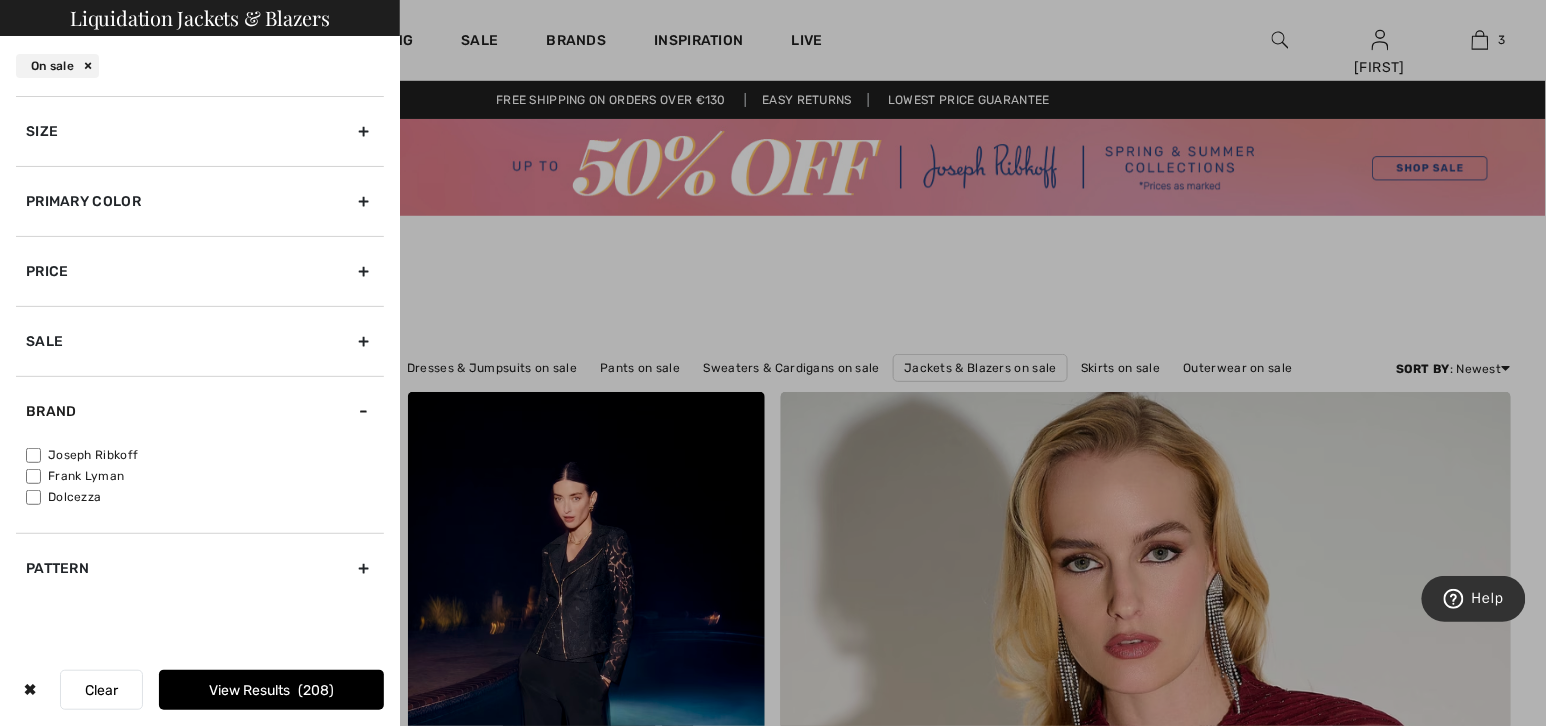 click on "Joseph Ribkoff" at bounding box center (33, 455) 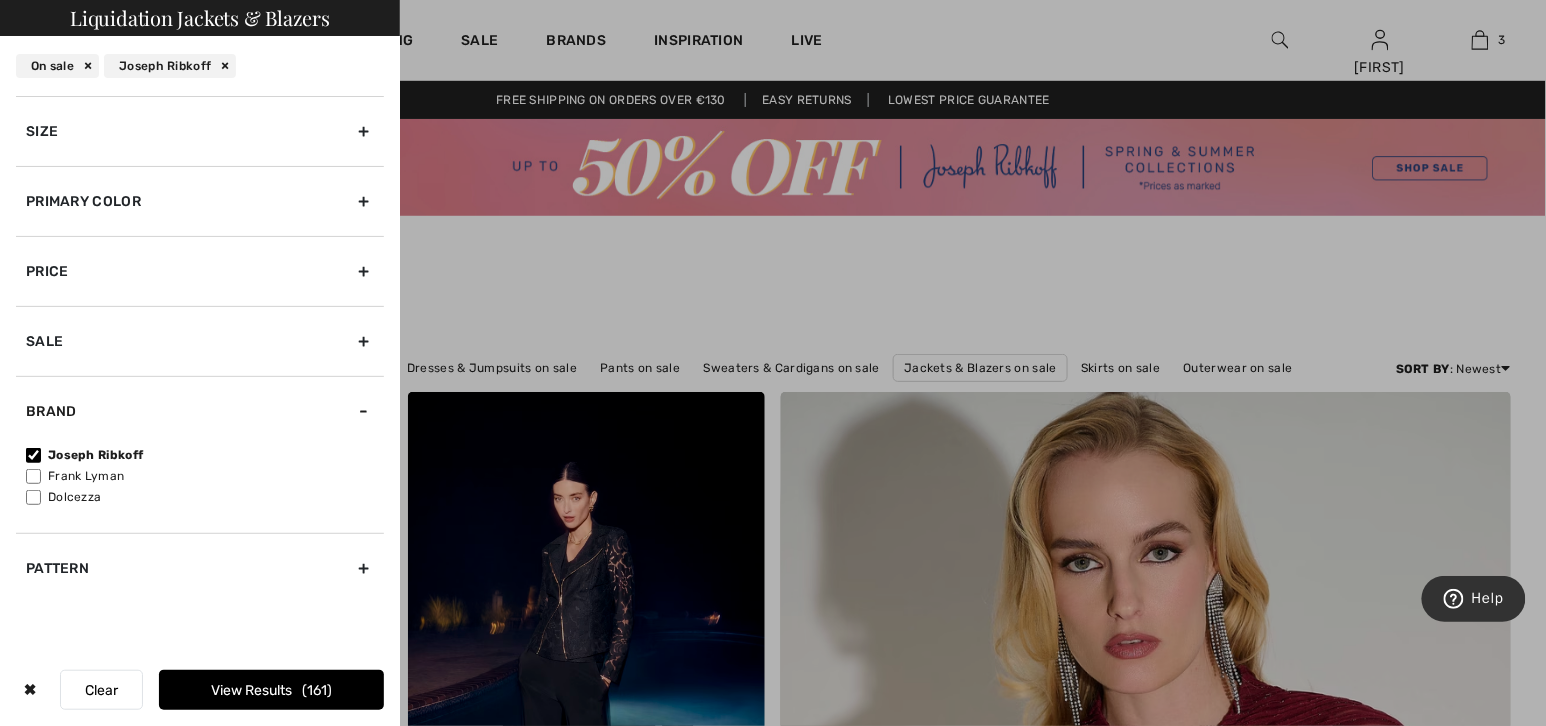 click on "View Results 161" at bounding box center [271, 690] 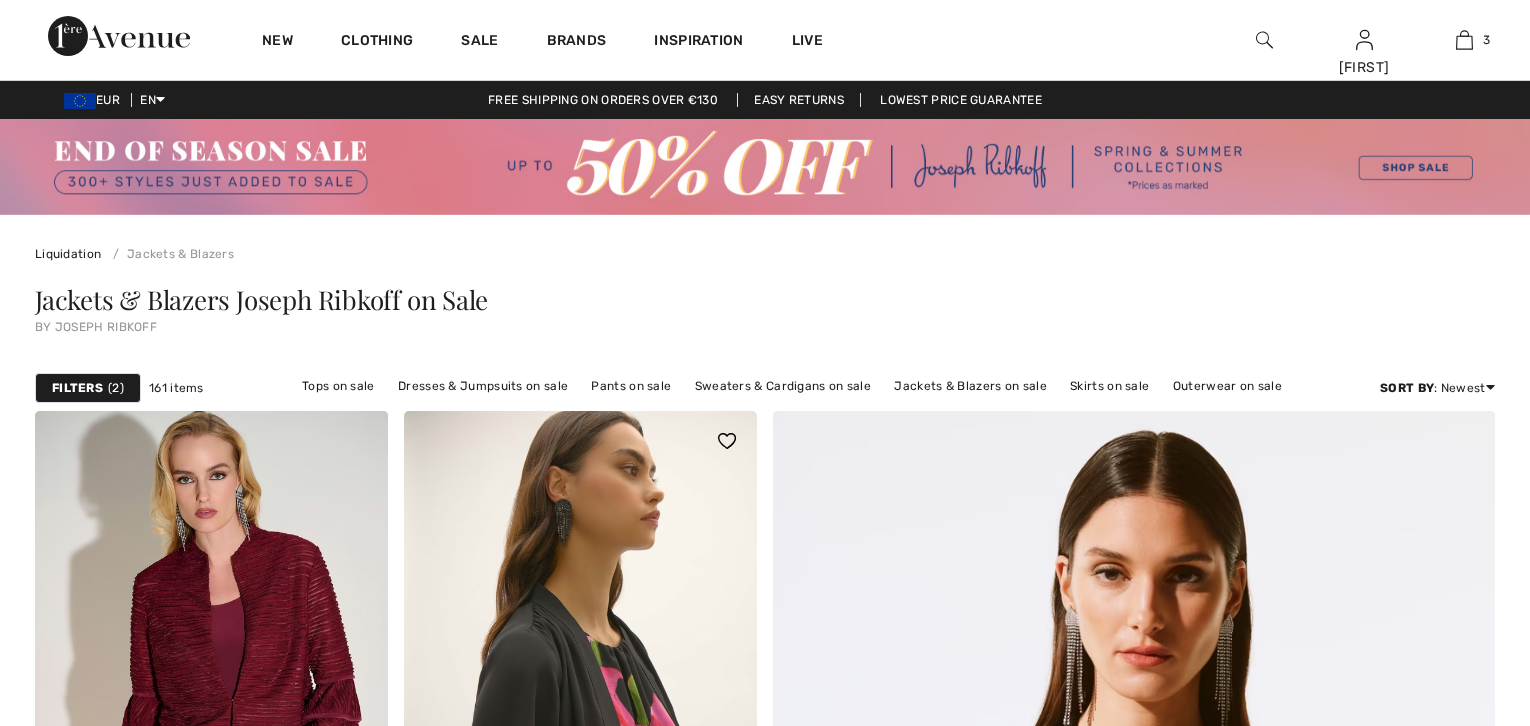 scroll, scrollTop: 444, scrollLeft: 0, axis: vertical 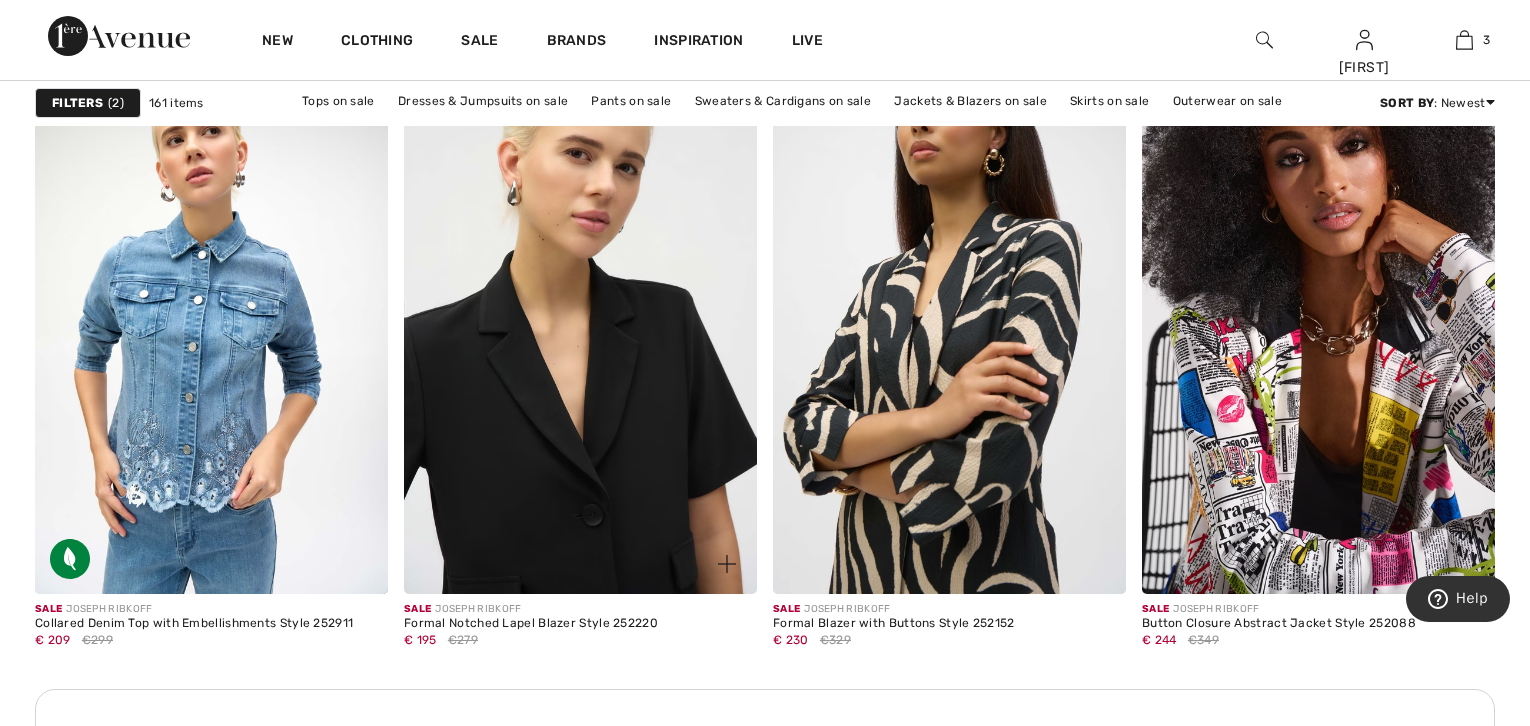 click at bounding box center [580, 329] 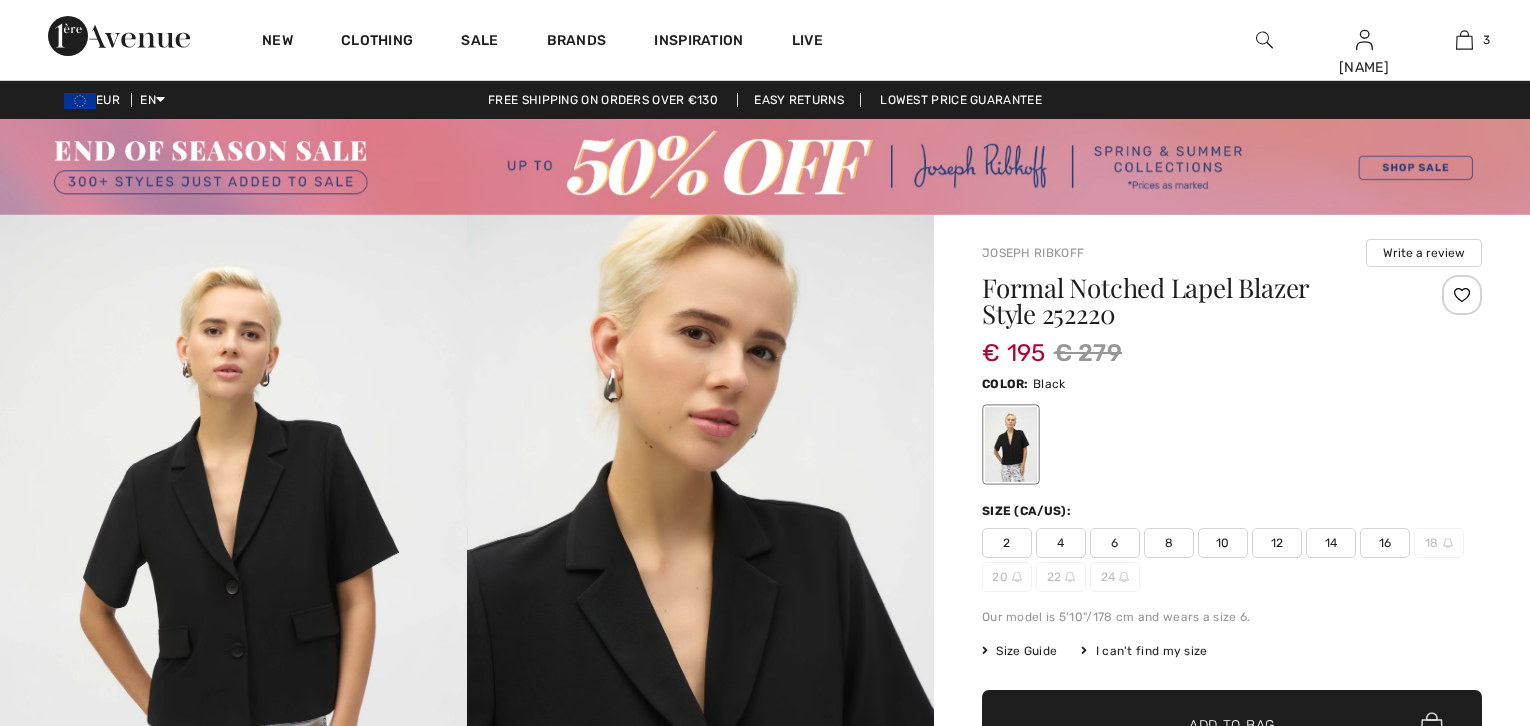 scroll, scrollTop: 0, scrollLeft: 0, axis: both 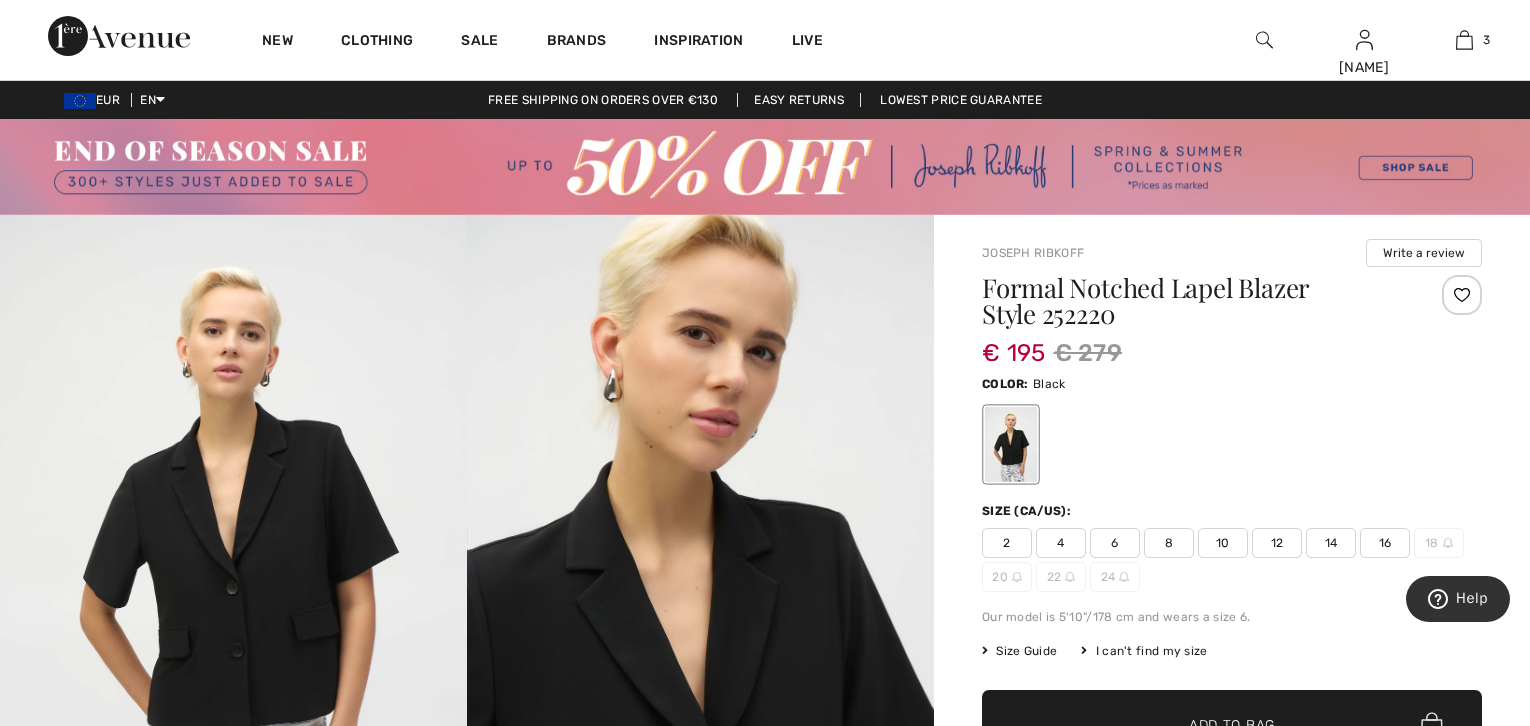 click on "14" at bounding box center [1331, 543] 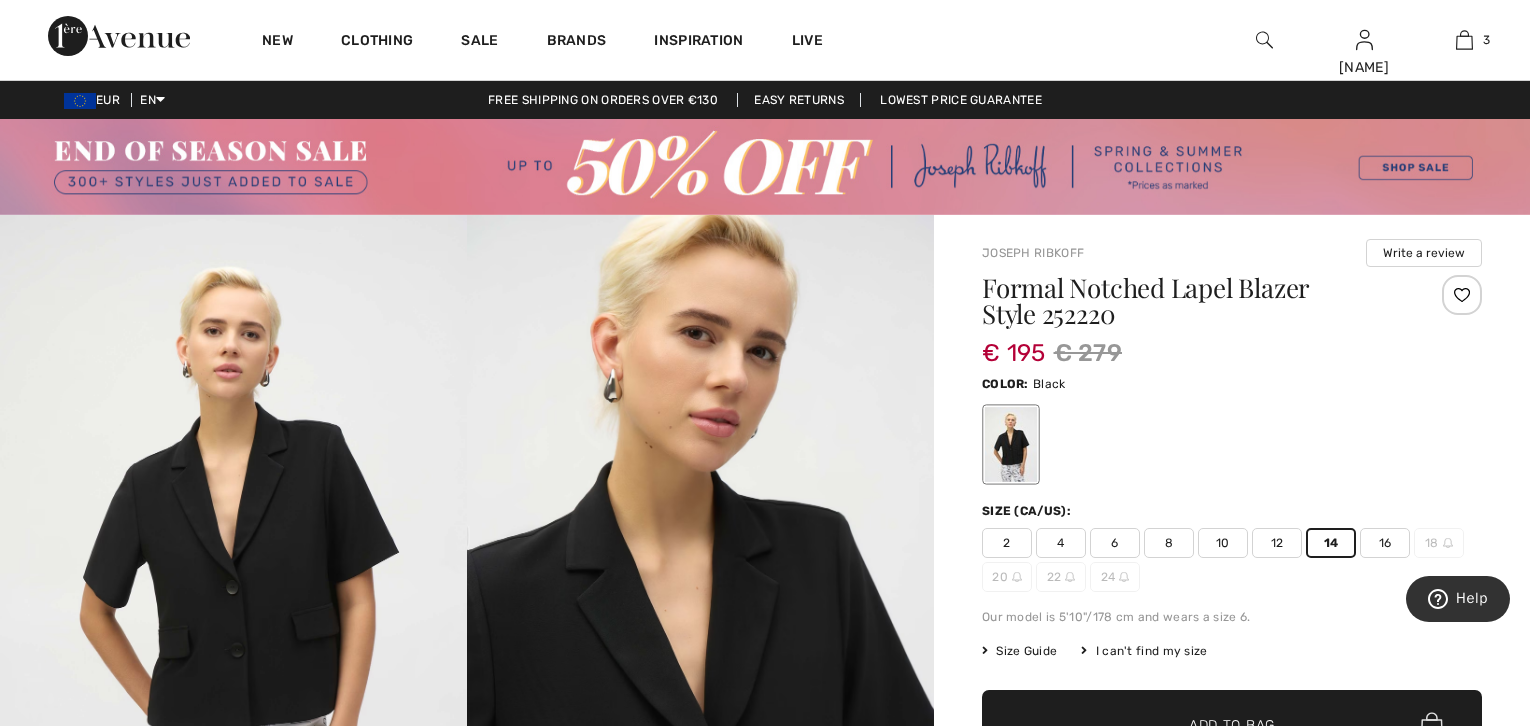 drag, startPoint x: 1462, startPoint y: 291, endPoint x: 1457, endPoint y: 301, distance: 11.18034 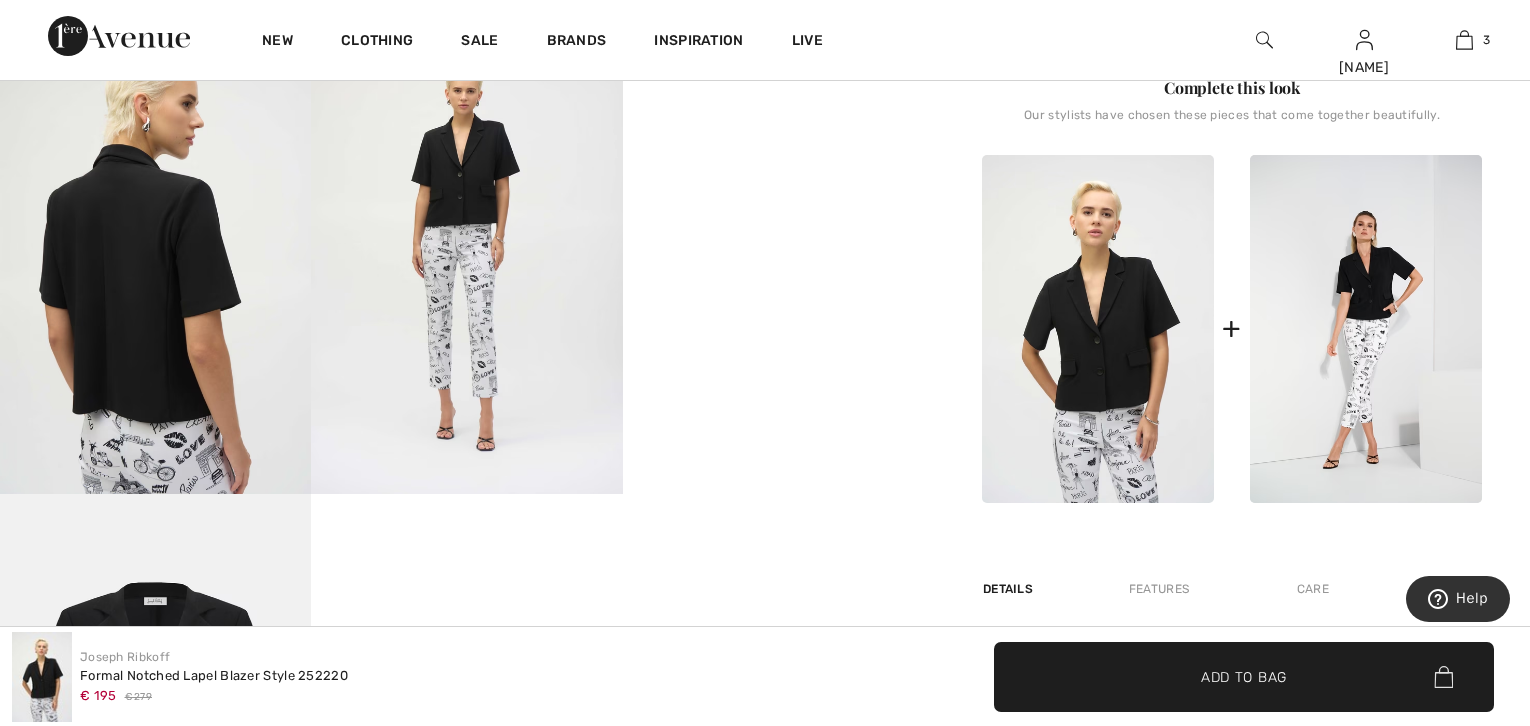 click at bounding box center (466, 260) 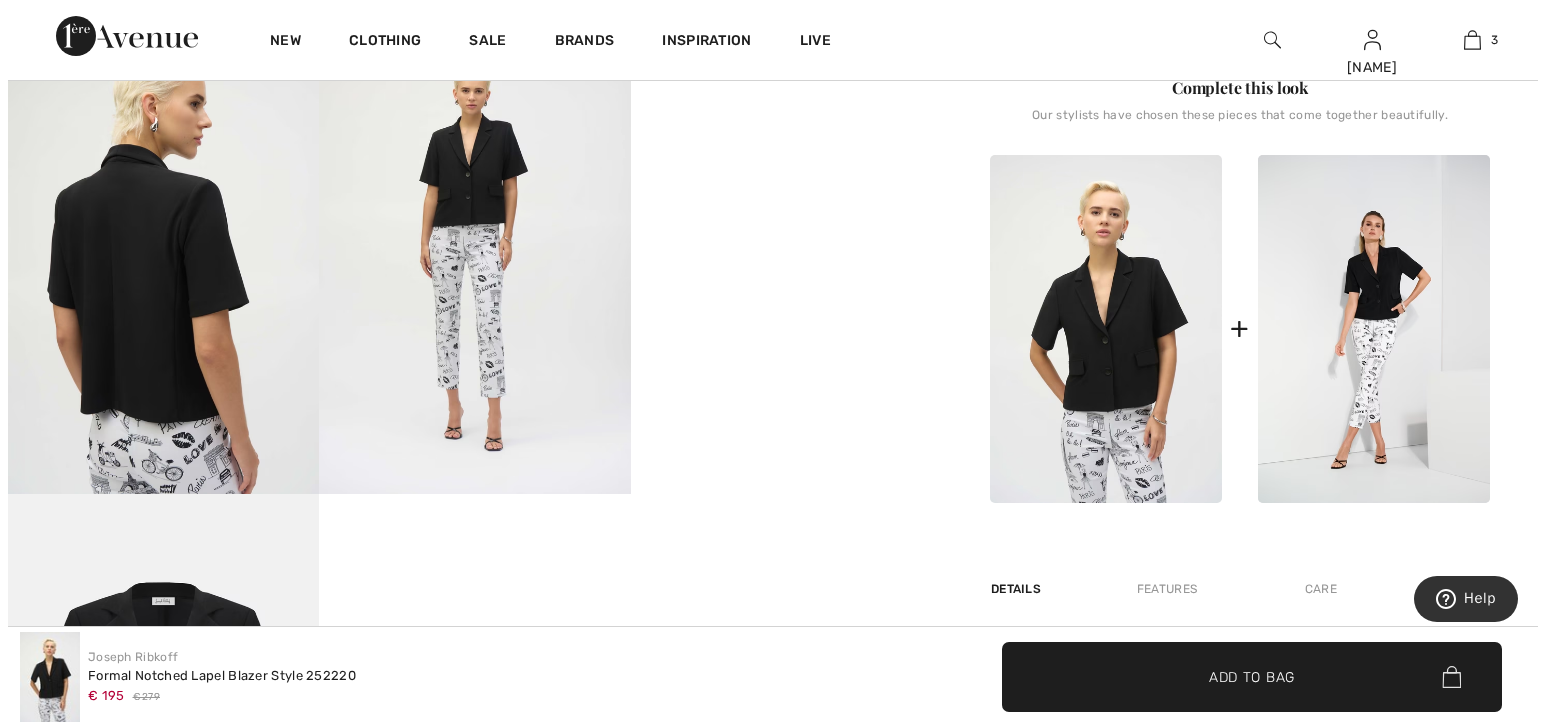 scroll, scrollTop: 902, scrollLeft: 0, axis: vertical 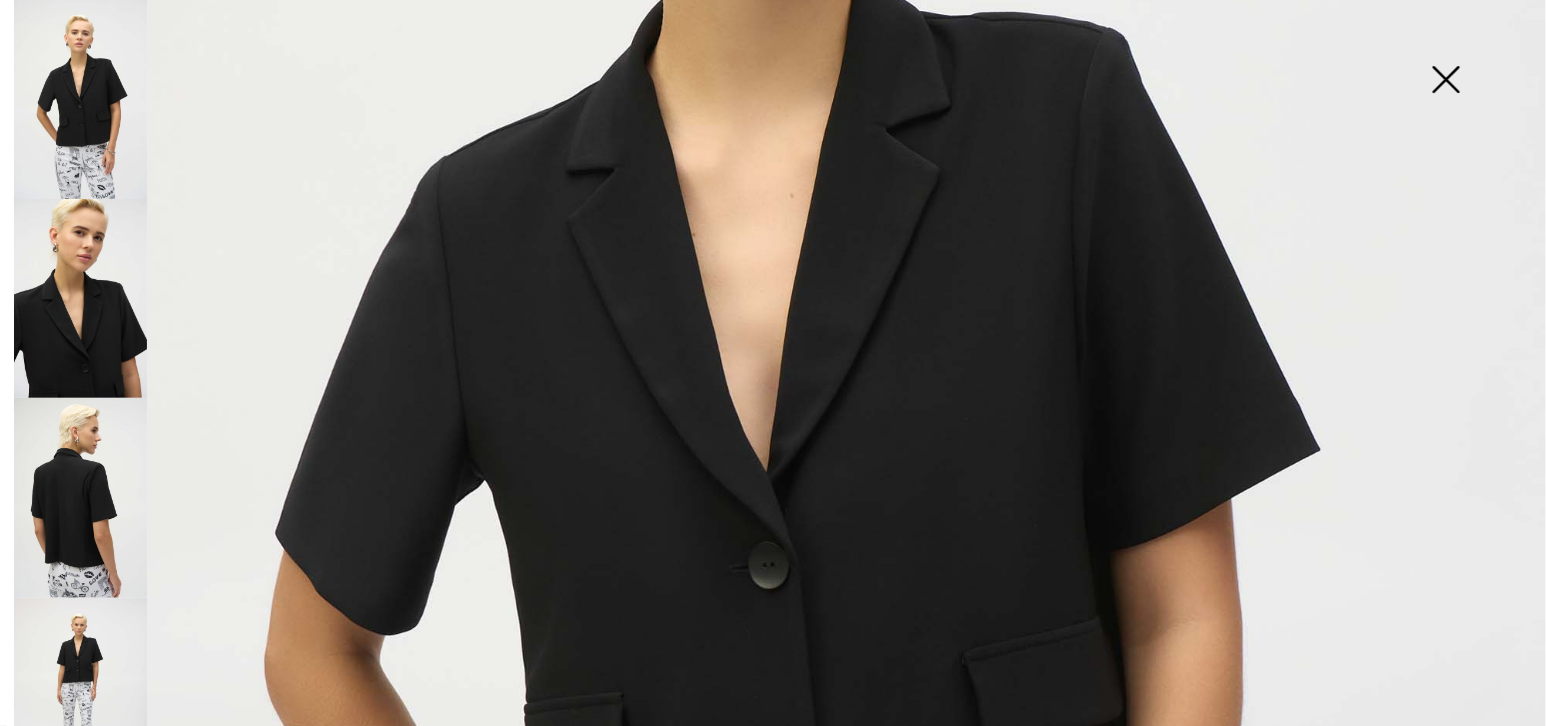 click at bounding box center [80, 99] 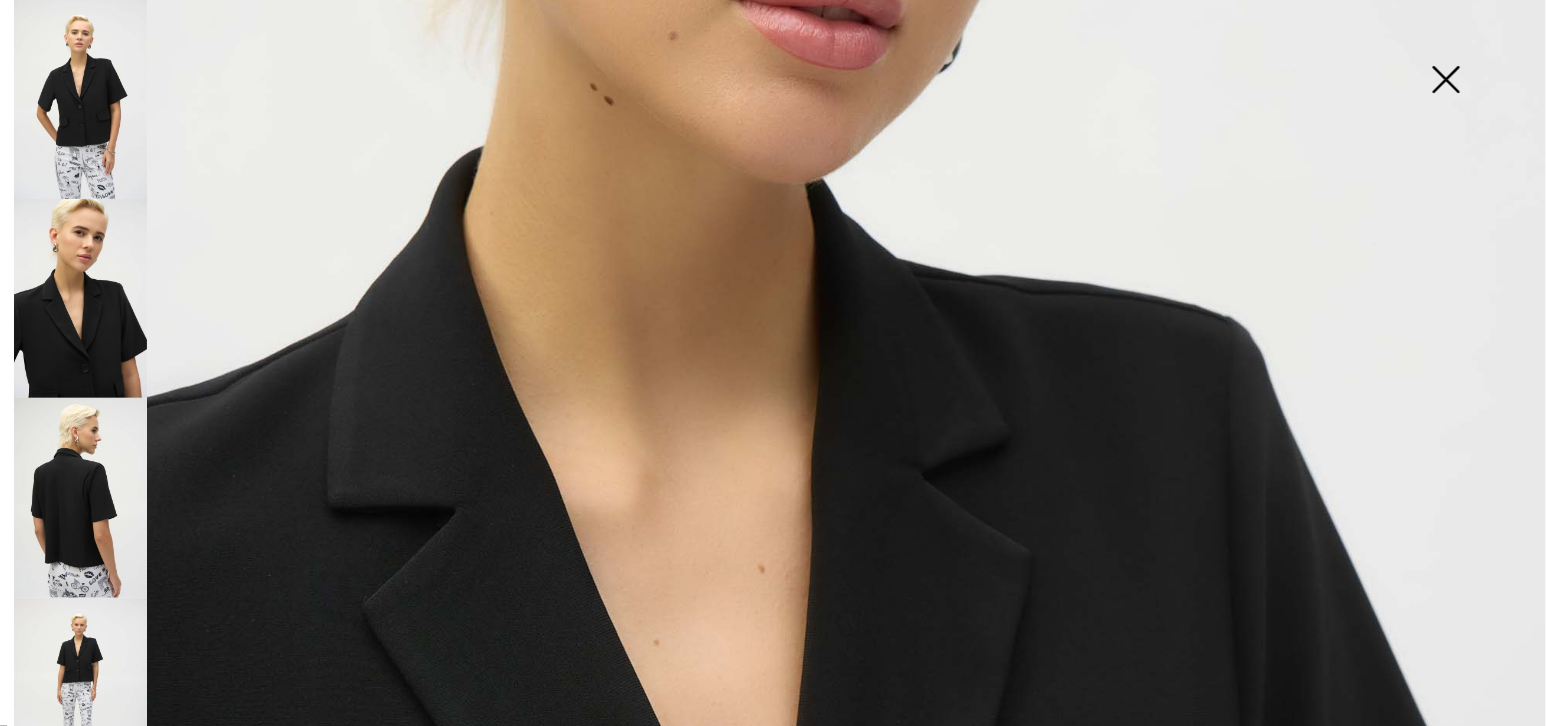 click at bounding box center [80, 99] 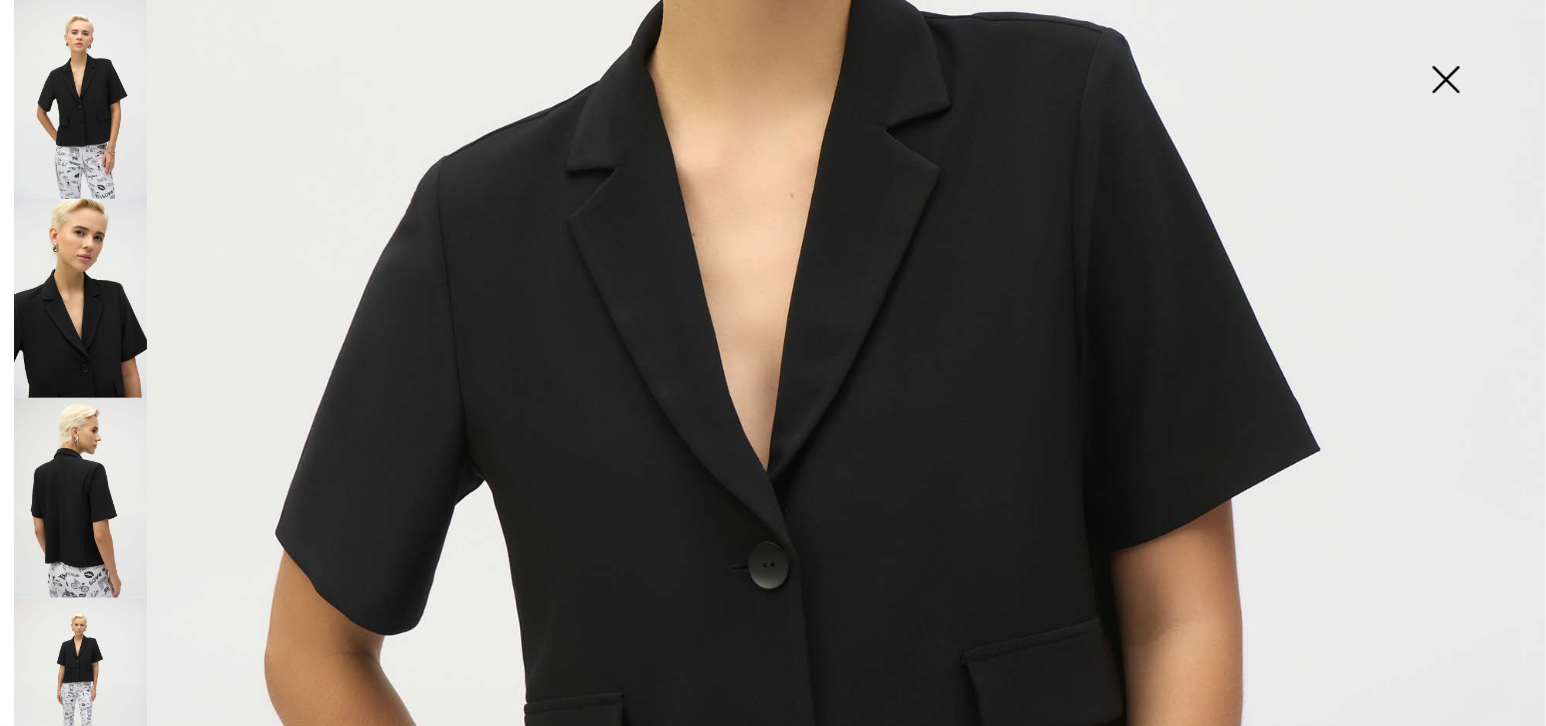 click at bounding box center [1446, 81] 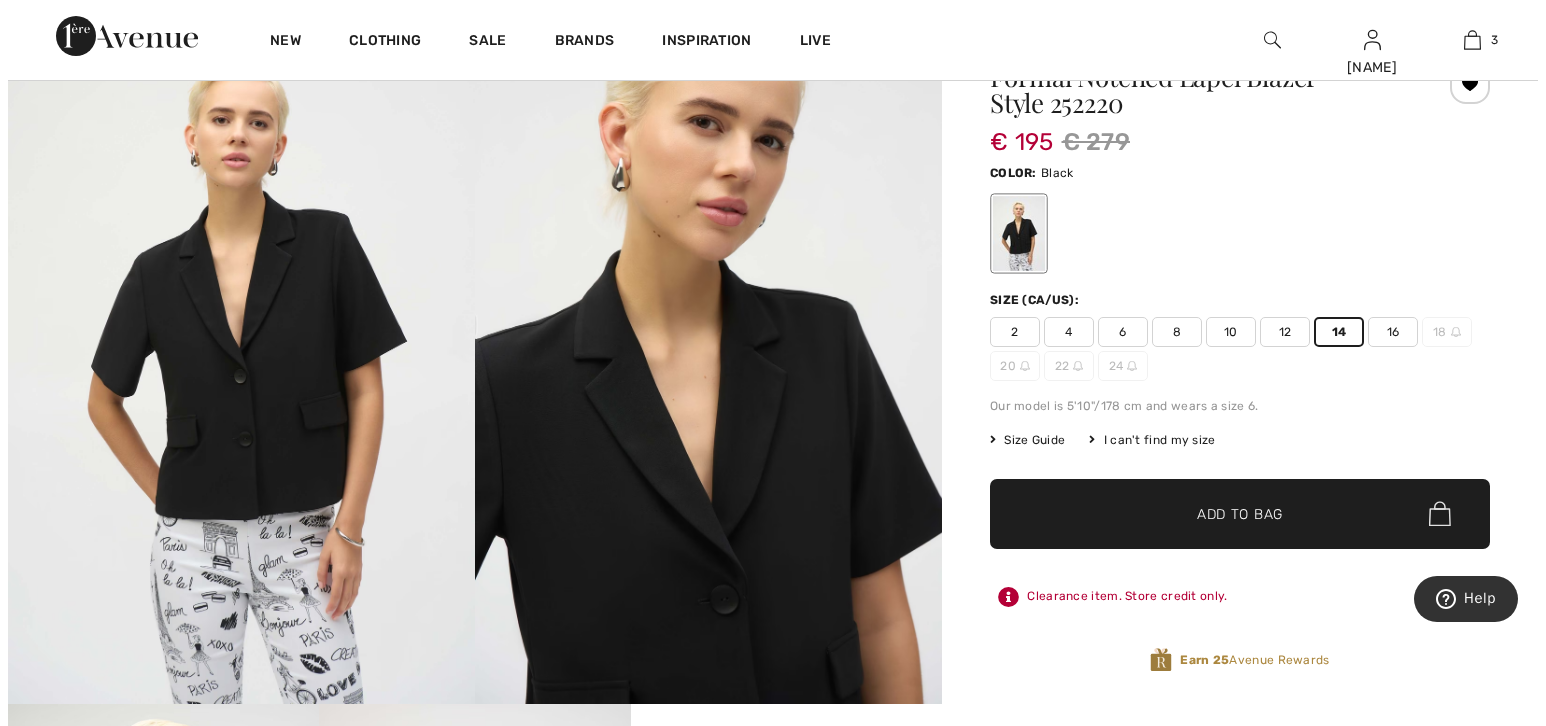 scroll, scrollTop: 0, scrollLeft: 0, axis: both 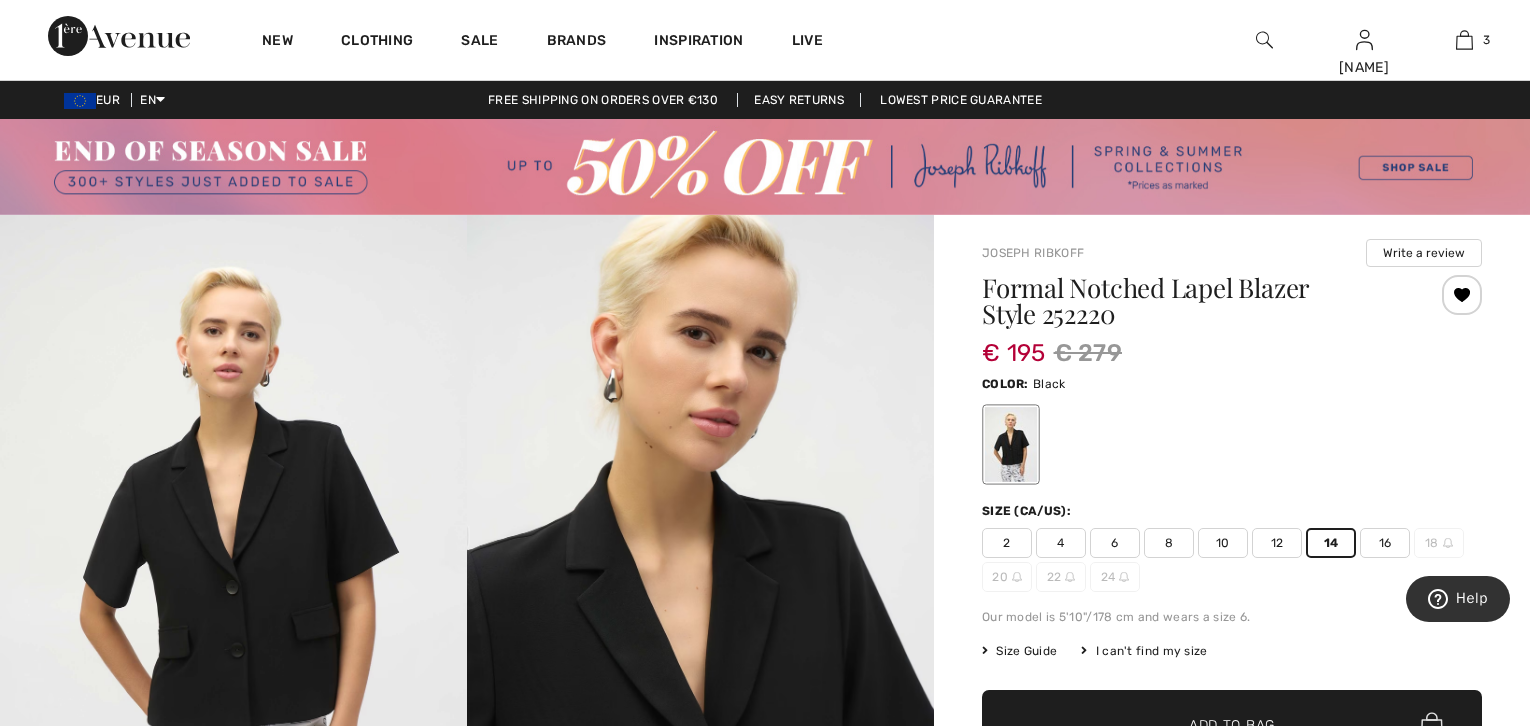 click at bounding box center [1264, 40] 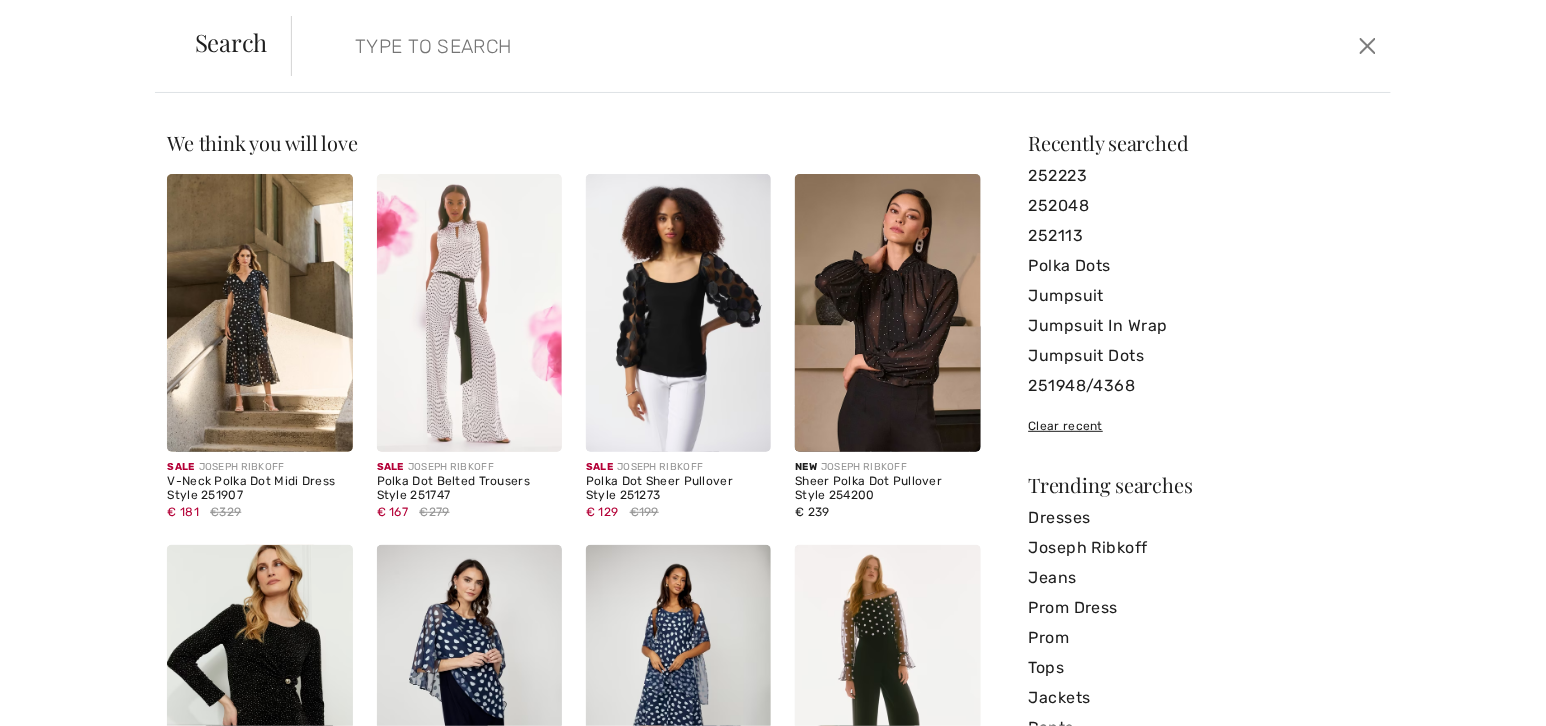 click at bounding box center [720, 46] 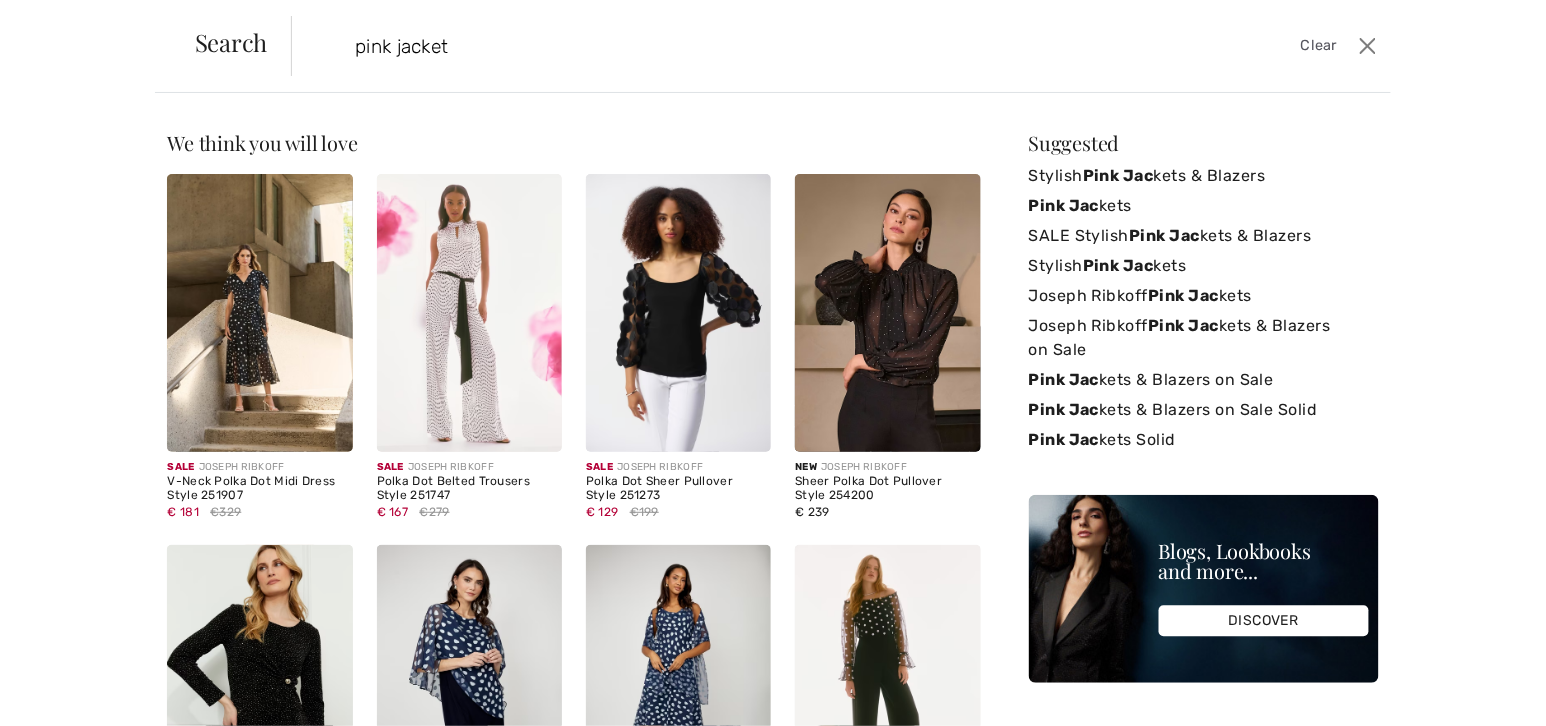 type on "pink jacket" 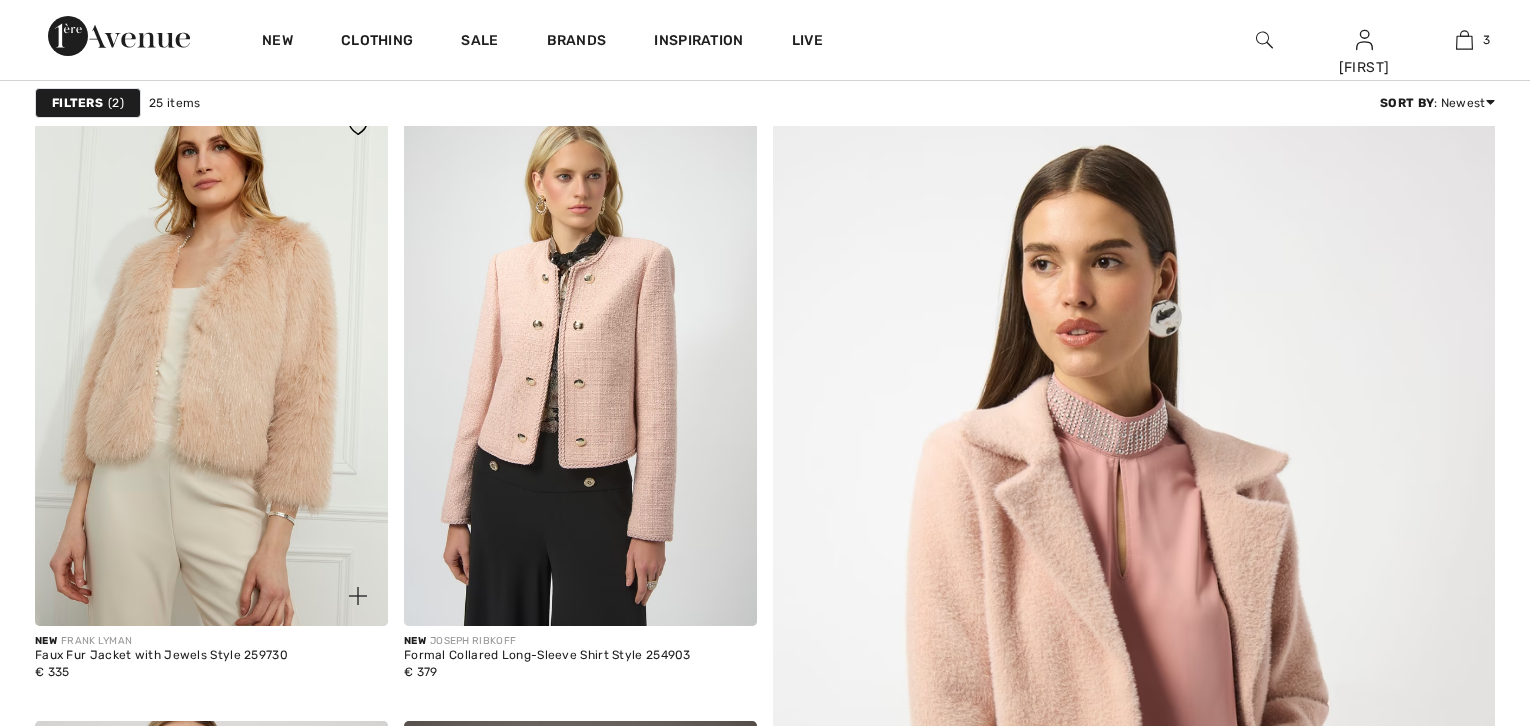 scroll, scrollTop: 0, scrollLeft: 0, axis: both 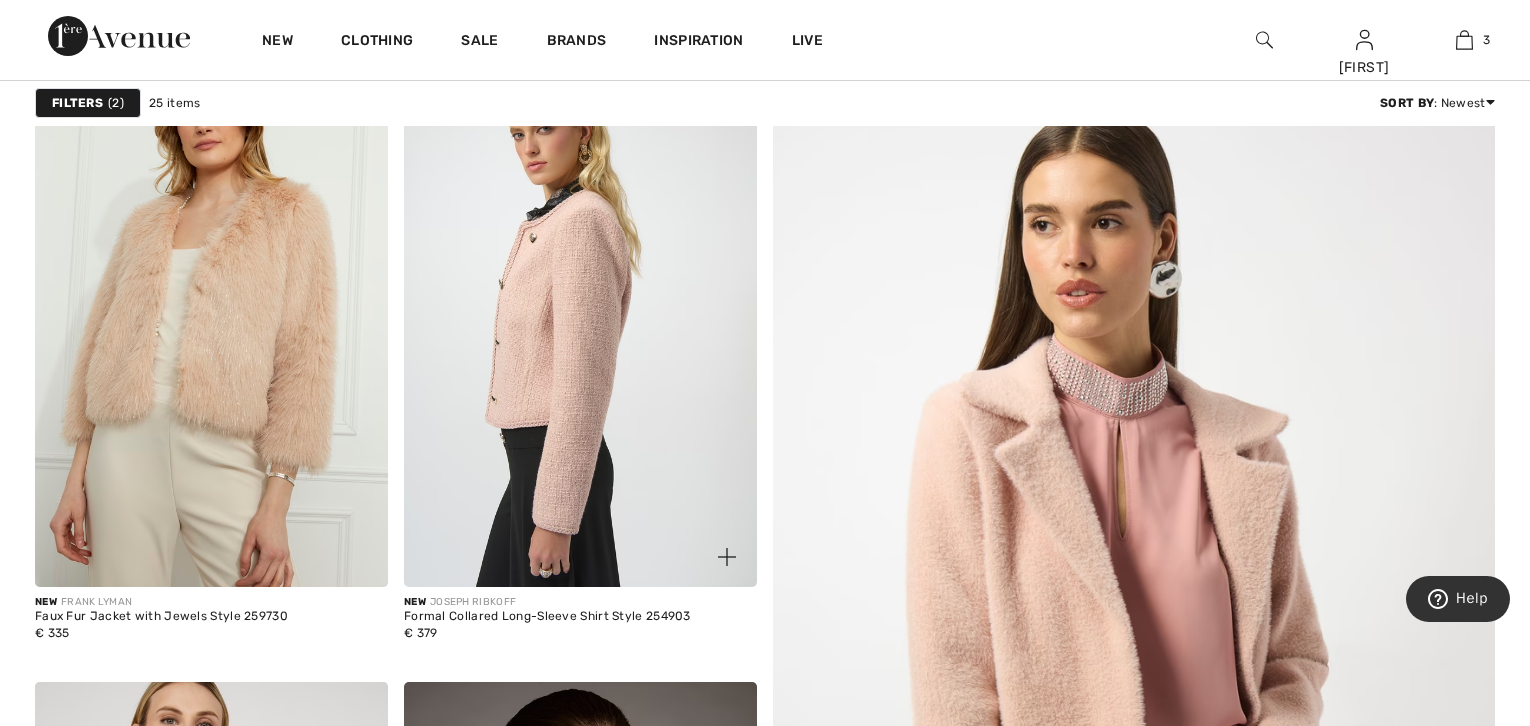 click at bounding box center [580, 323] 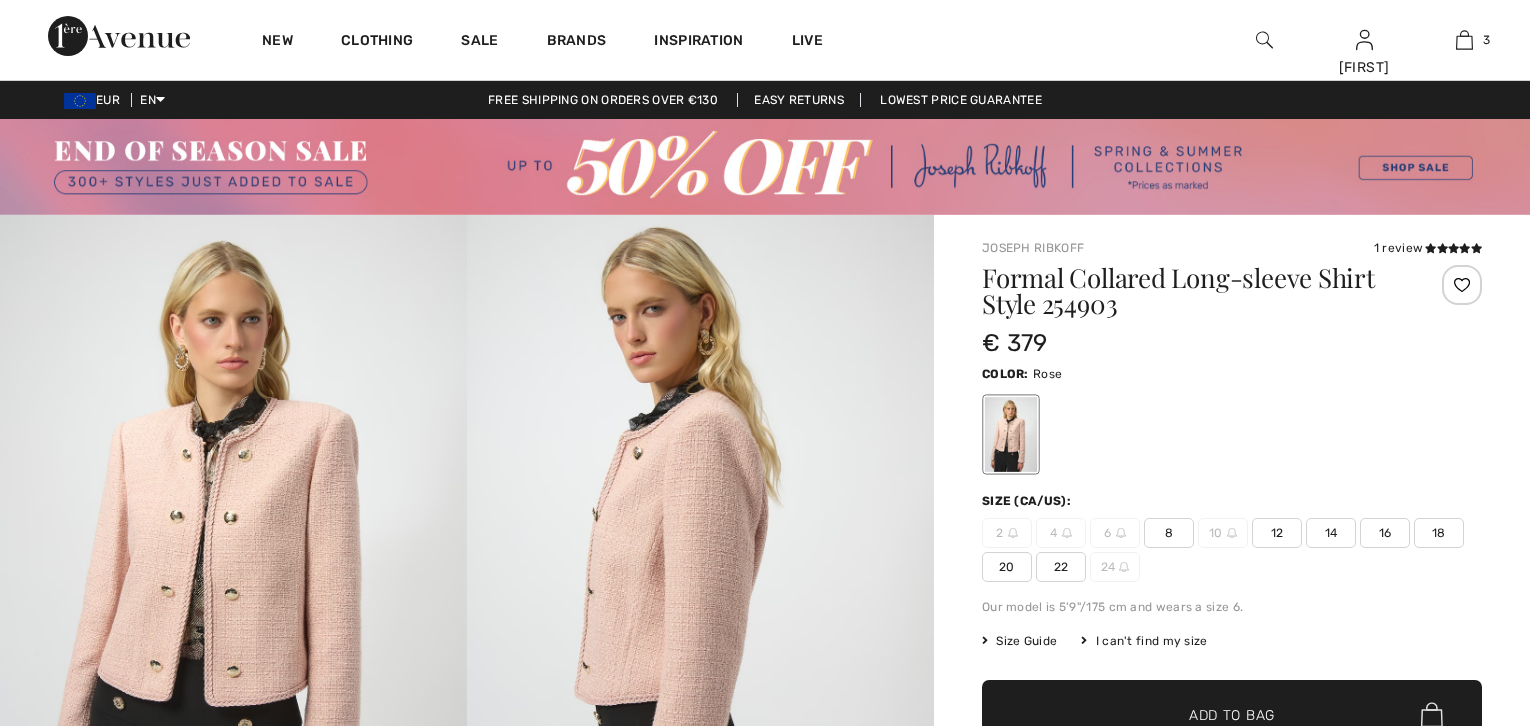 scroll, scrollTop: 0, scrollLeft: 0, axis: both 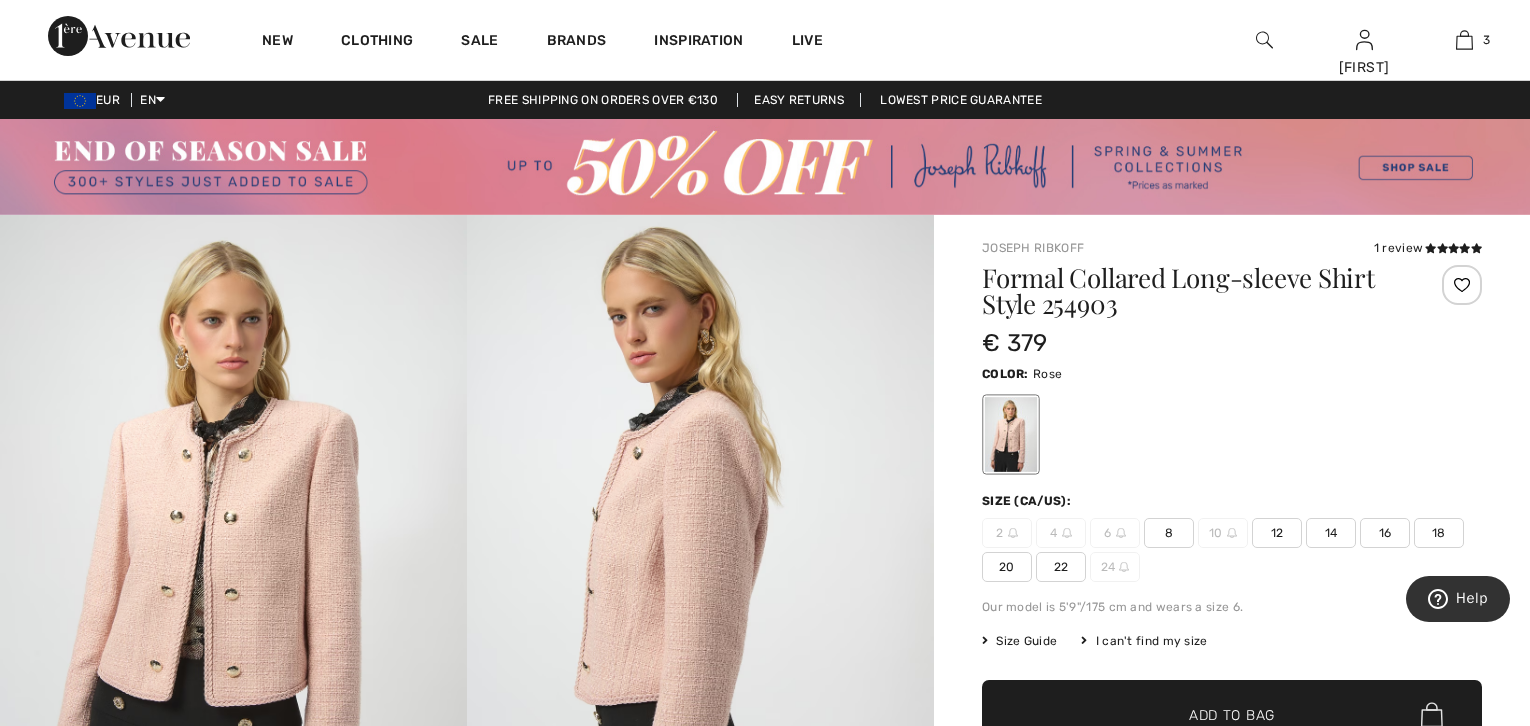 click on "14" at bounding box center (1331, 533) 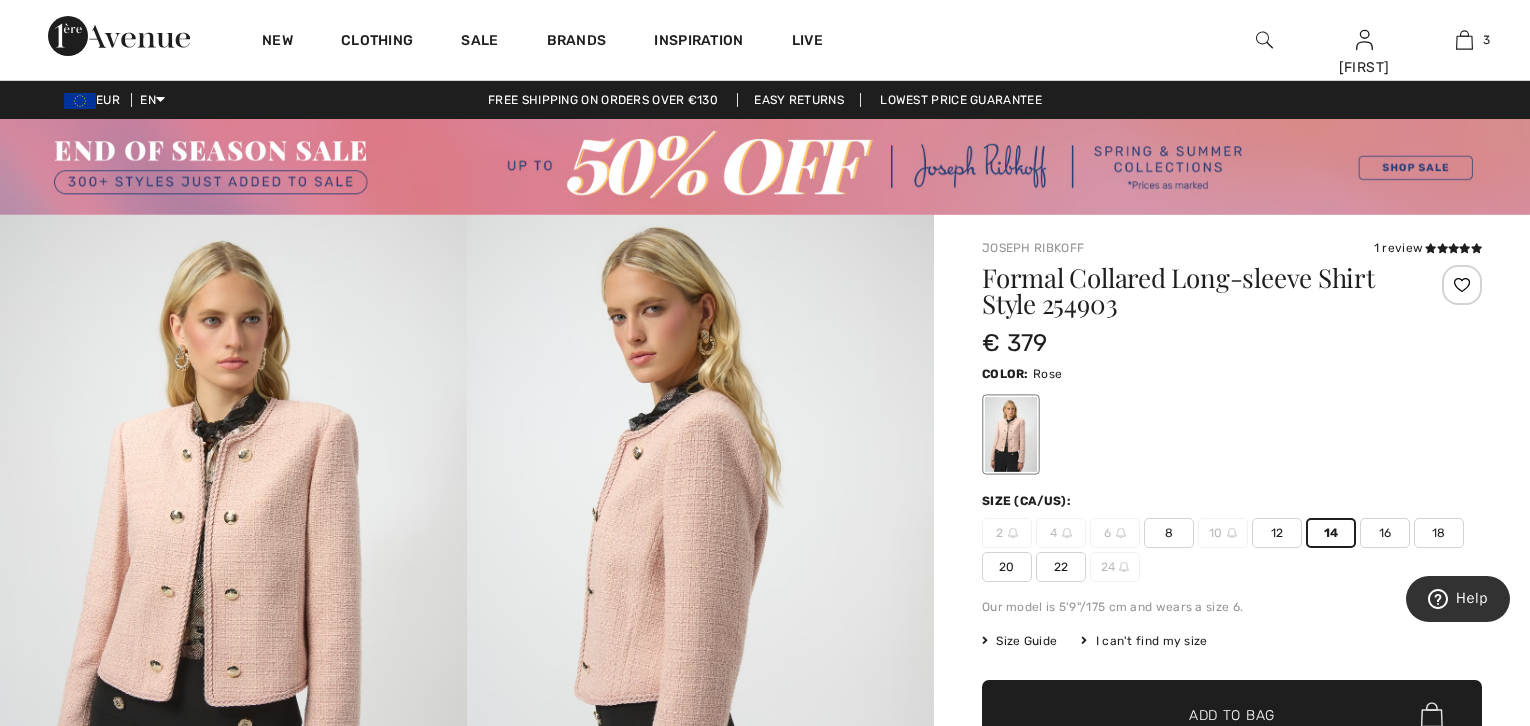click at bounding box center [1462, 285] 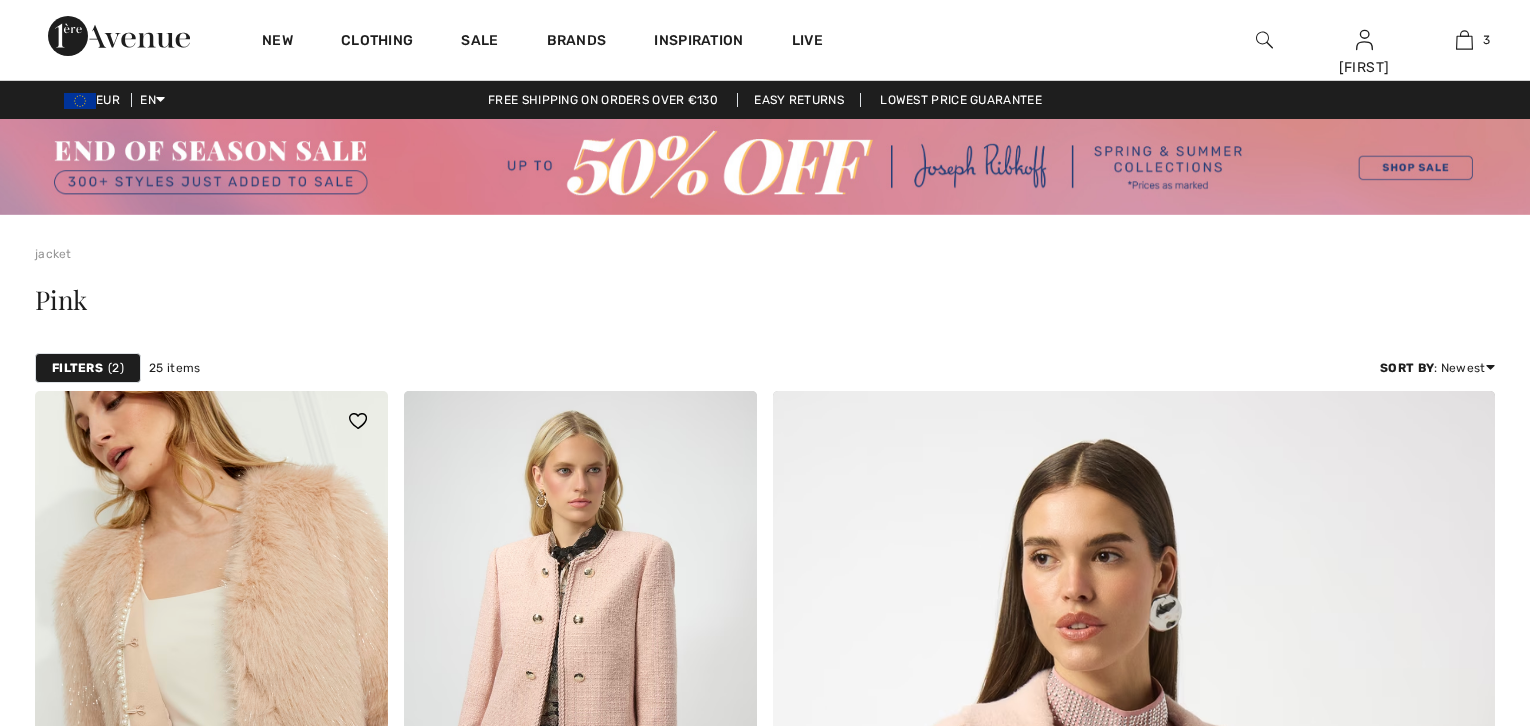 scroll, scrollTop: 333, scrollLeft: 0, axis: vertical 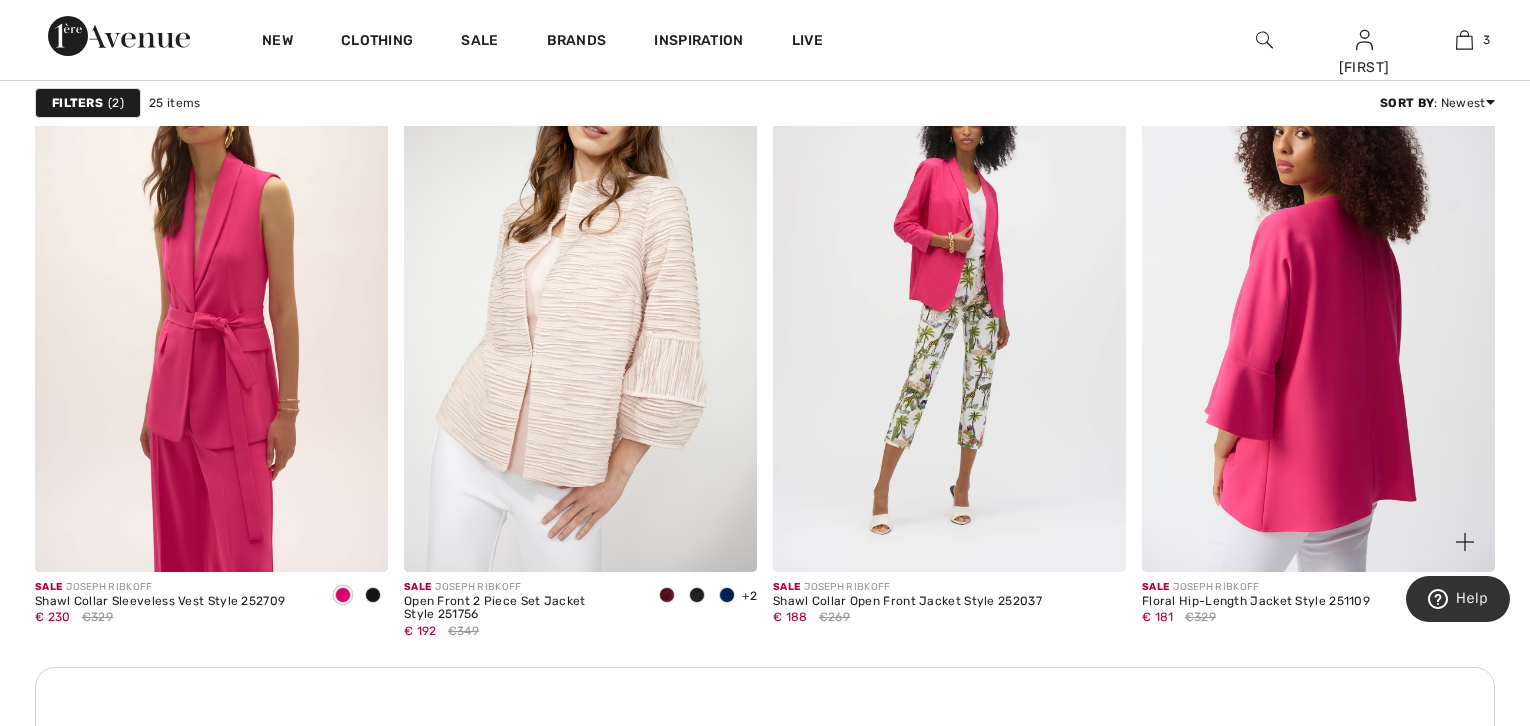 click at bounding box center [1318, 307] 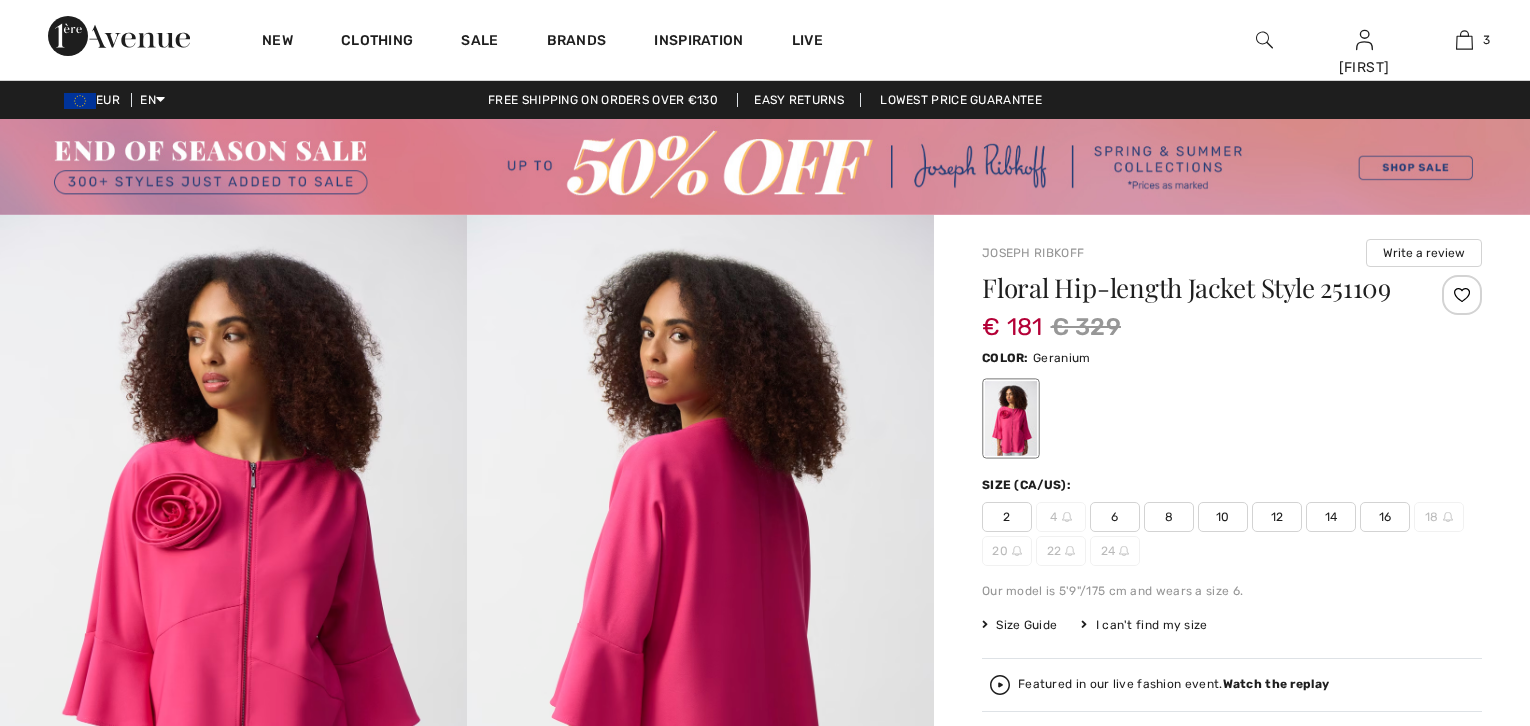 scroll, scrollTop: 0, scrollLeft: 0, axis: both 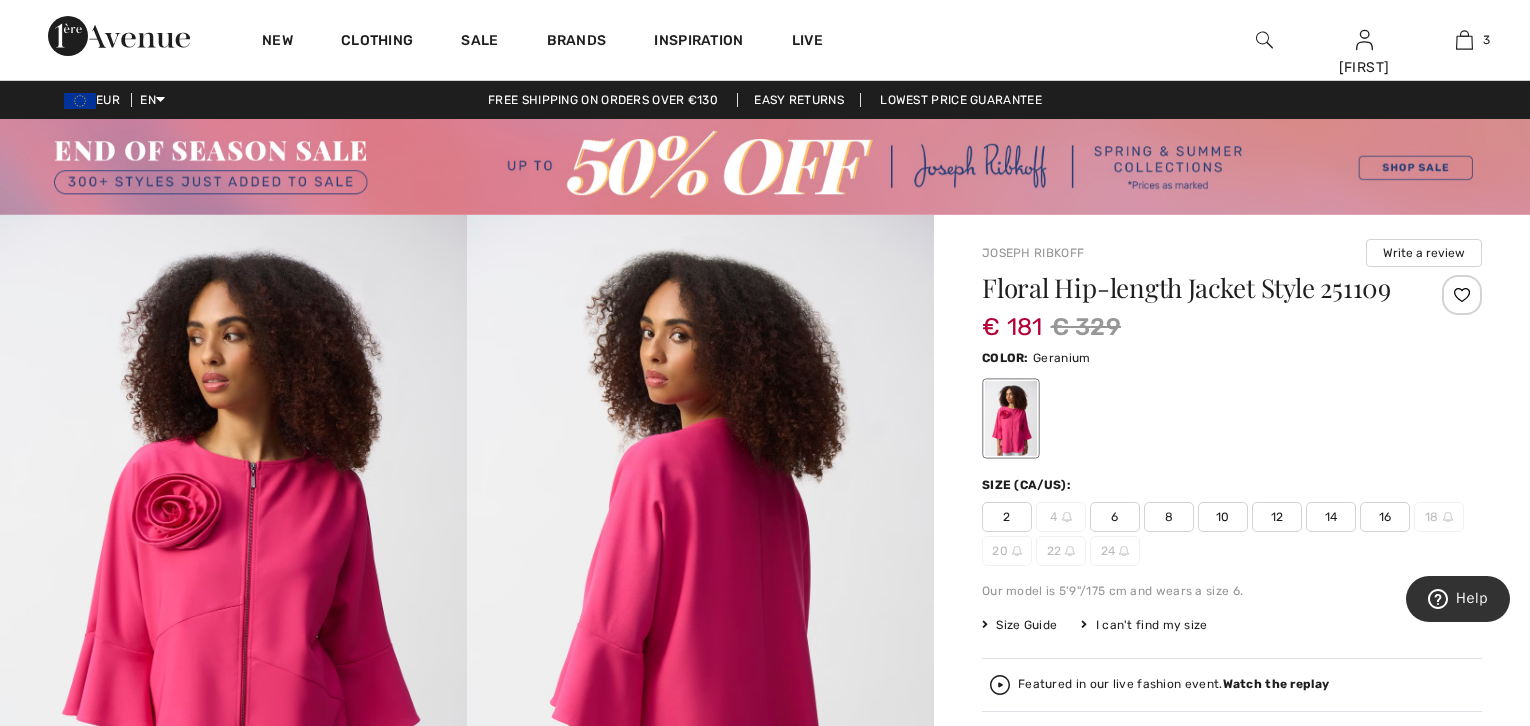 drag, startPoint x: 1328, startPoint y: 511, endPoint x: 1343, endPoint y: 499, distance: 19.209373 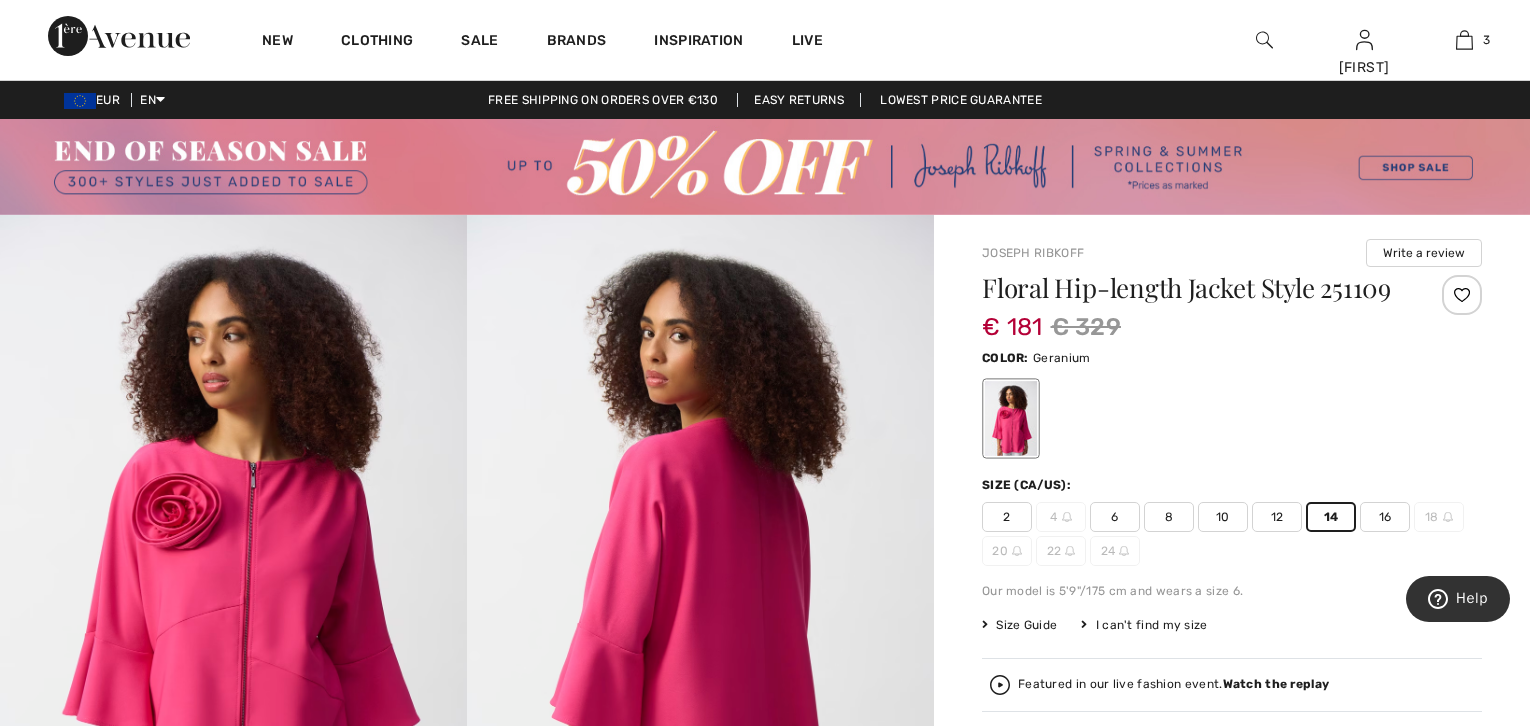 click at bounding box center (1462, 295) 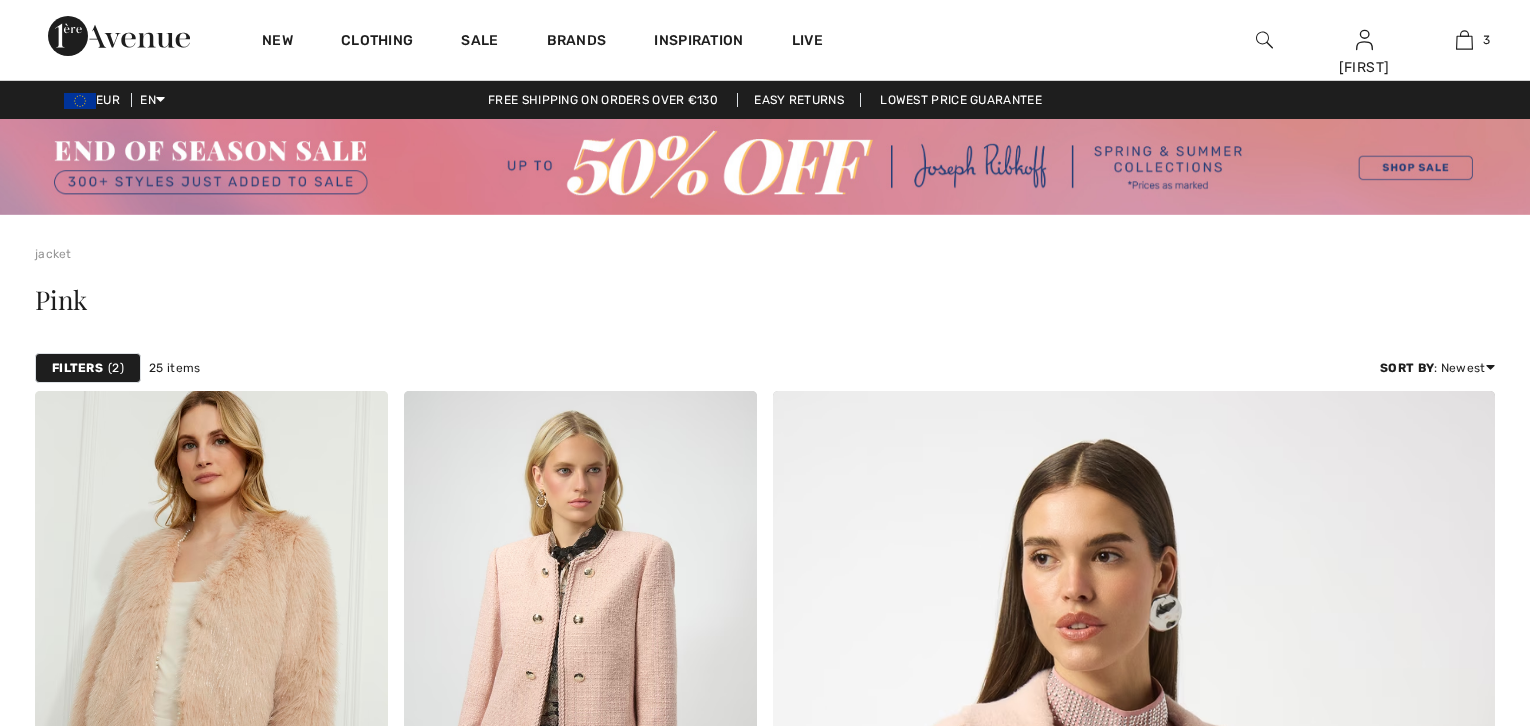 scroll, scrollTop: 2222, scrollLeft: 0, axis: vertical 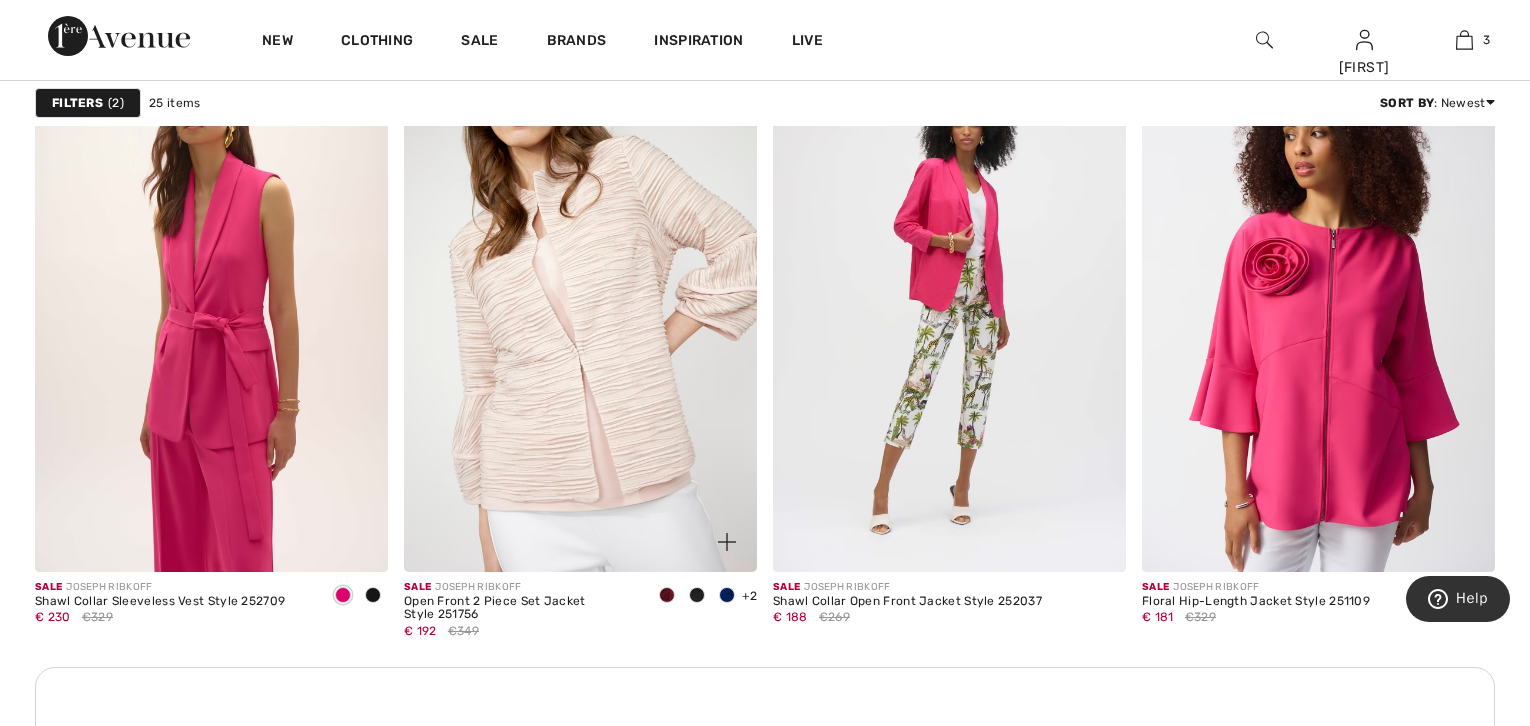 click at bounding box center [580, 307] 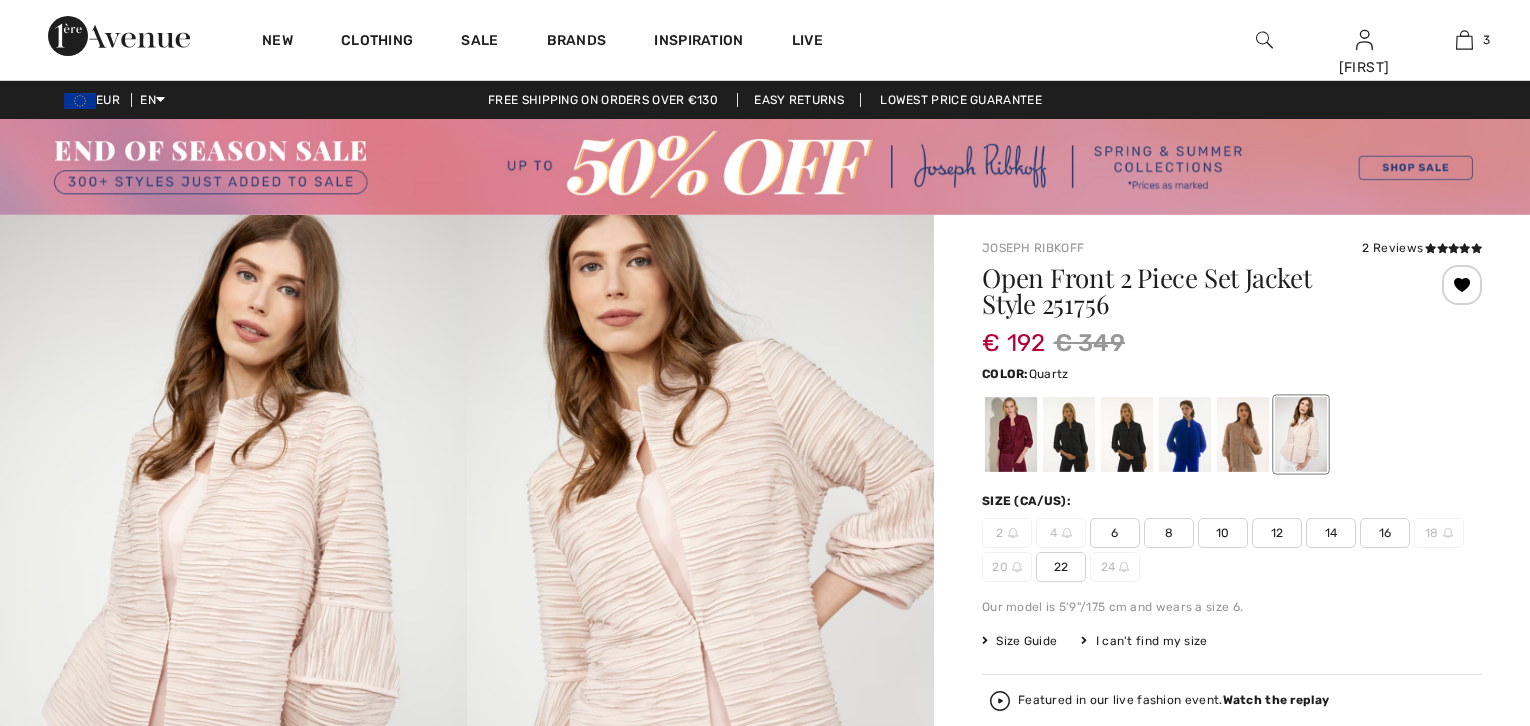 scroll, scrollTop: 0, scrollLeft: 0, axis: both 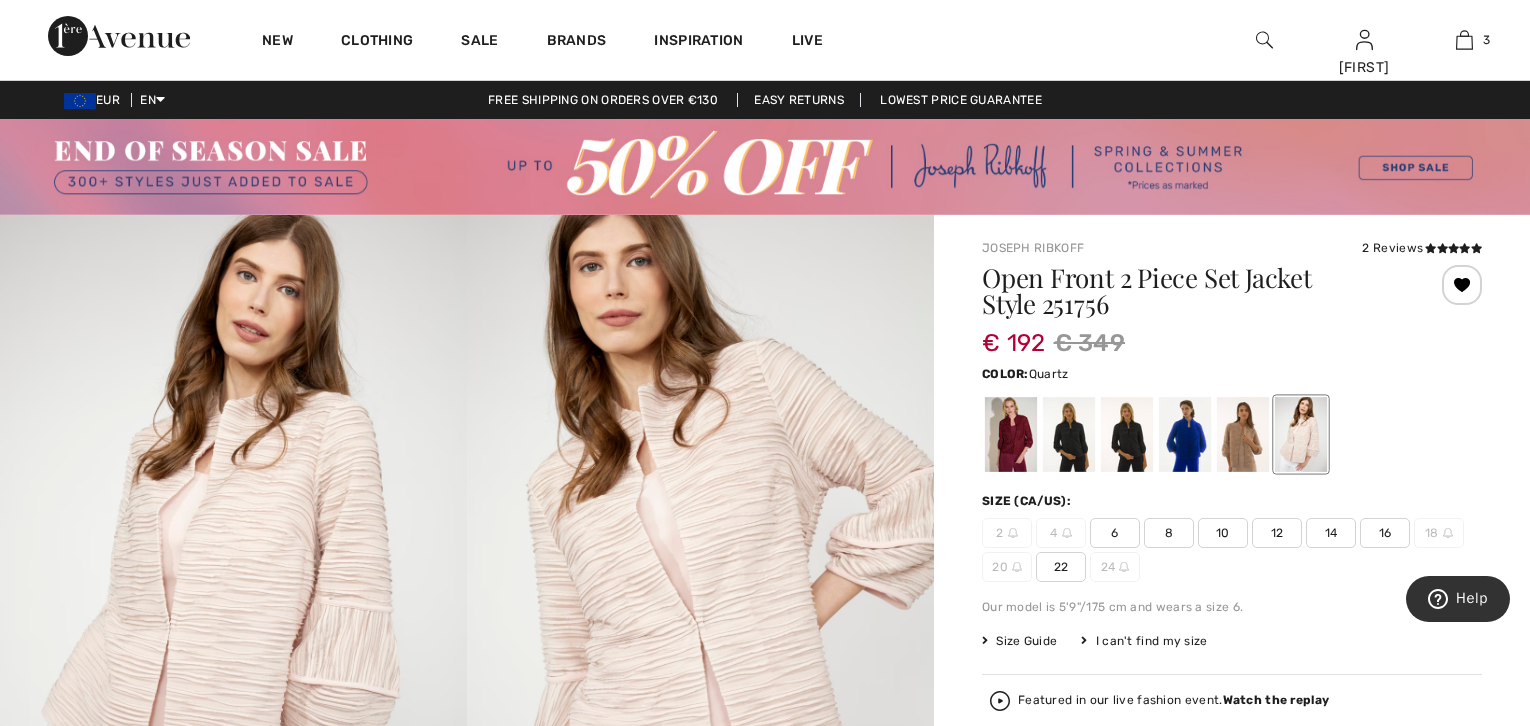 click on "12" at bounding box center [1277, 533] 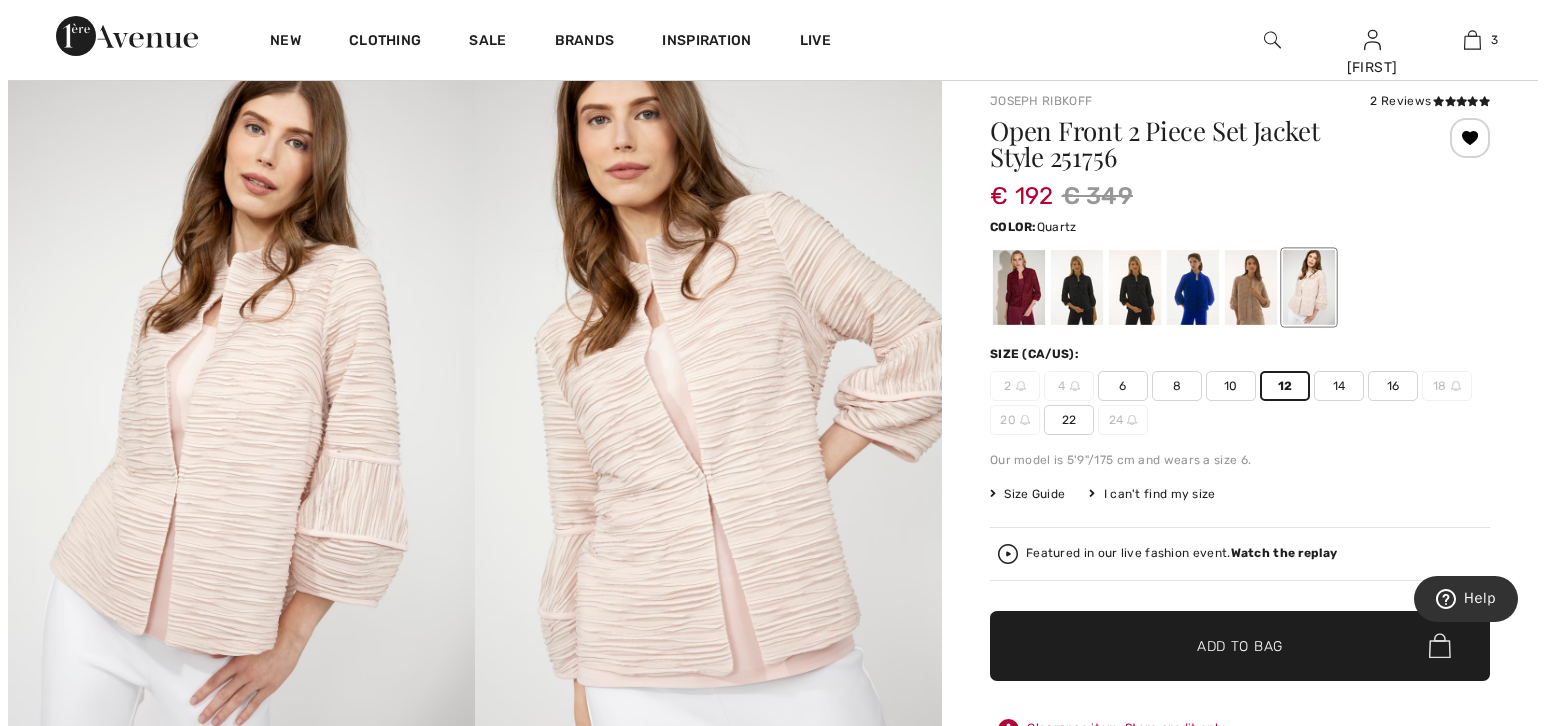 scroll, scrollTop: 111, scrollLeft: 0, axis: vertical 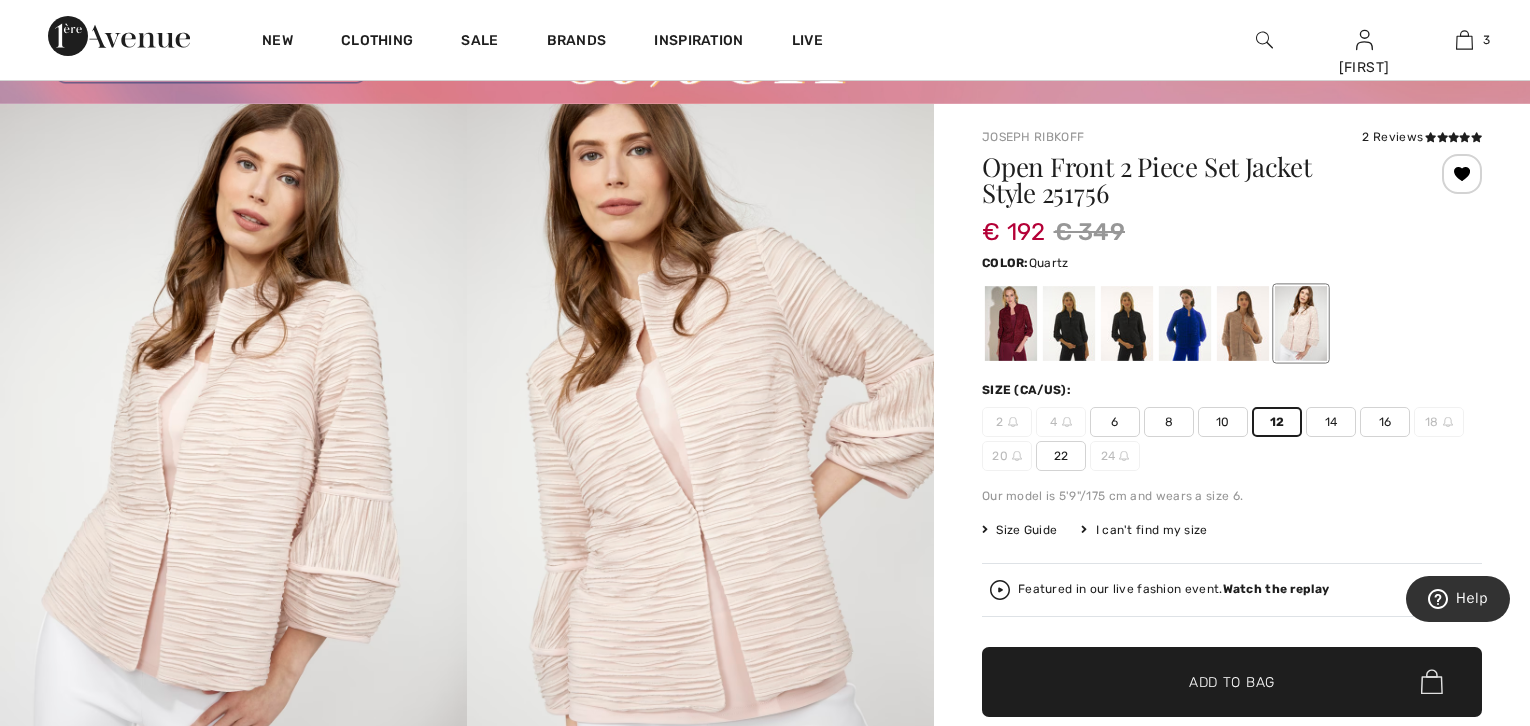 click at bounding box center [1264, 40] 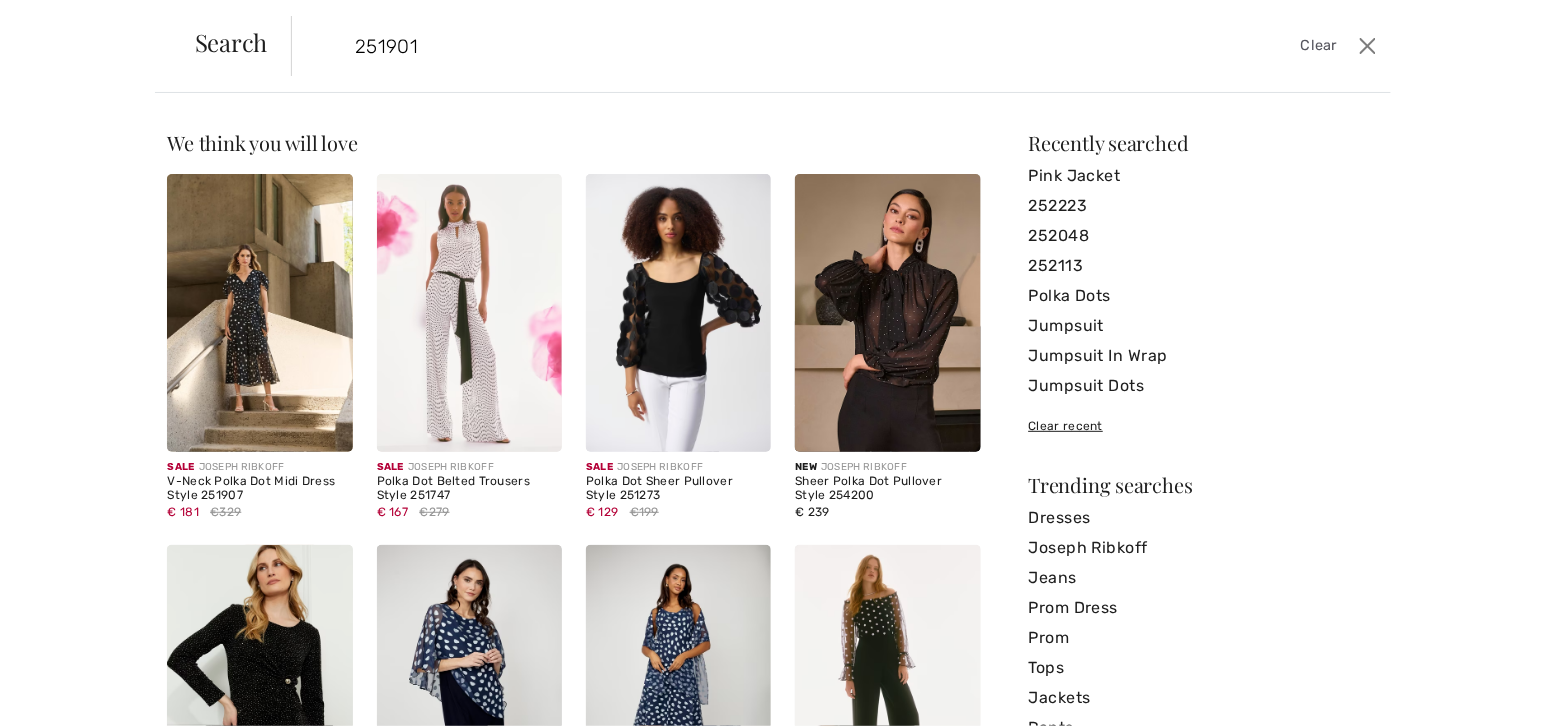 type on "251901" 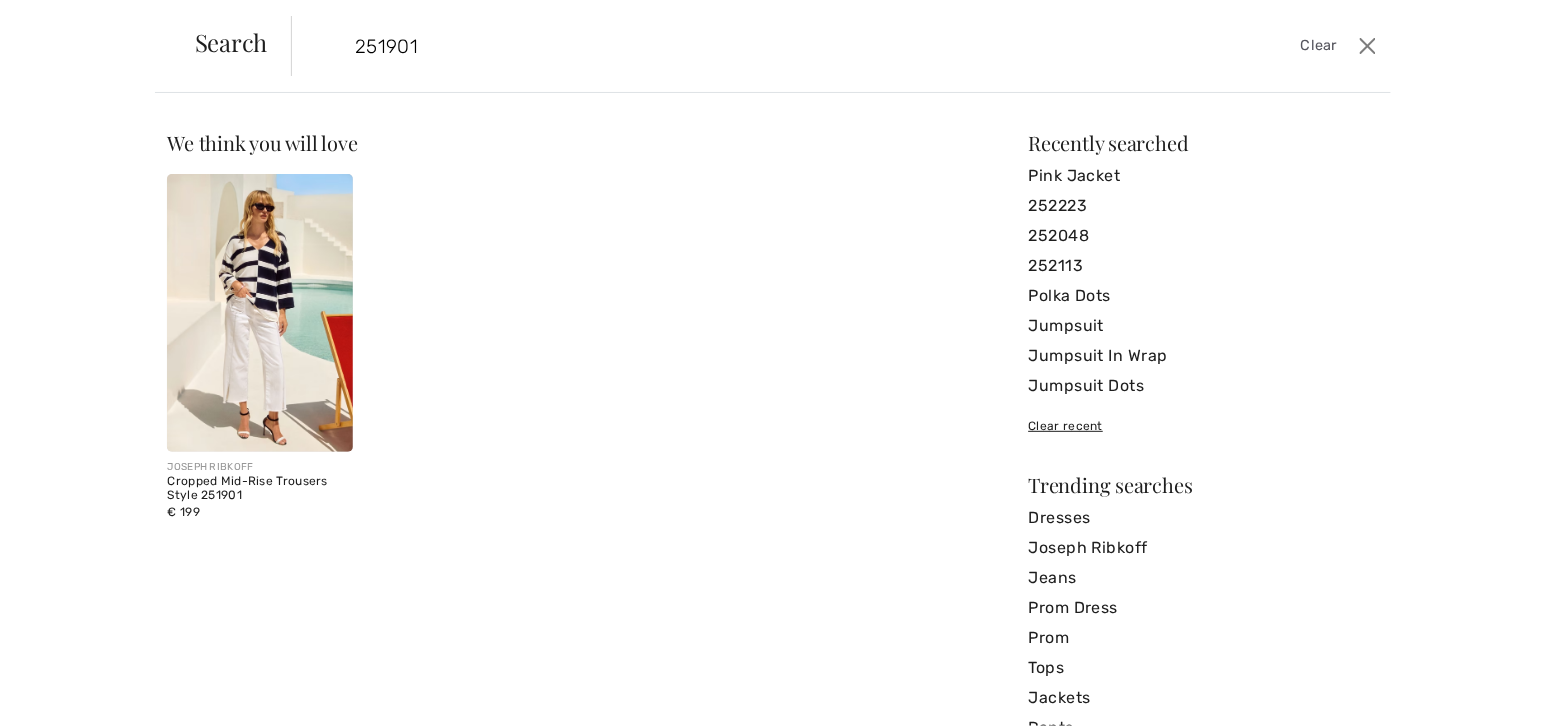 click at bounding box center [259, 313] 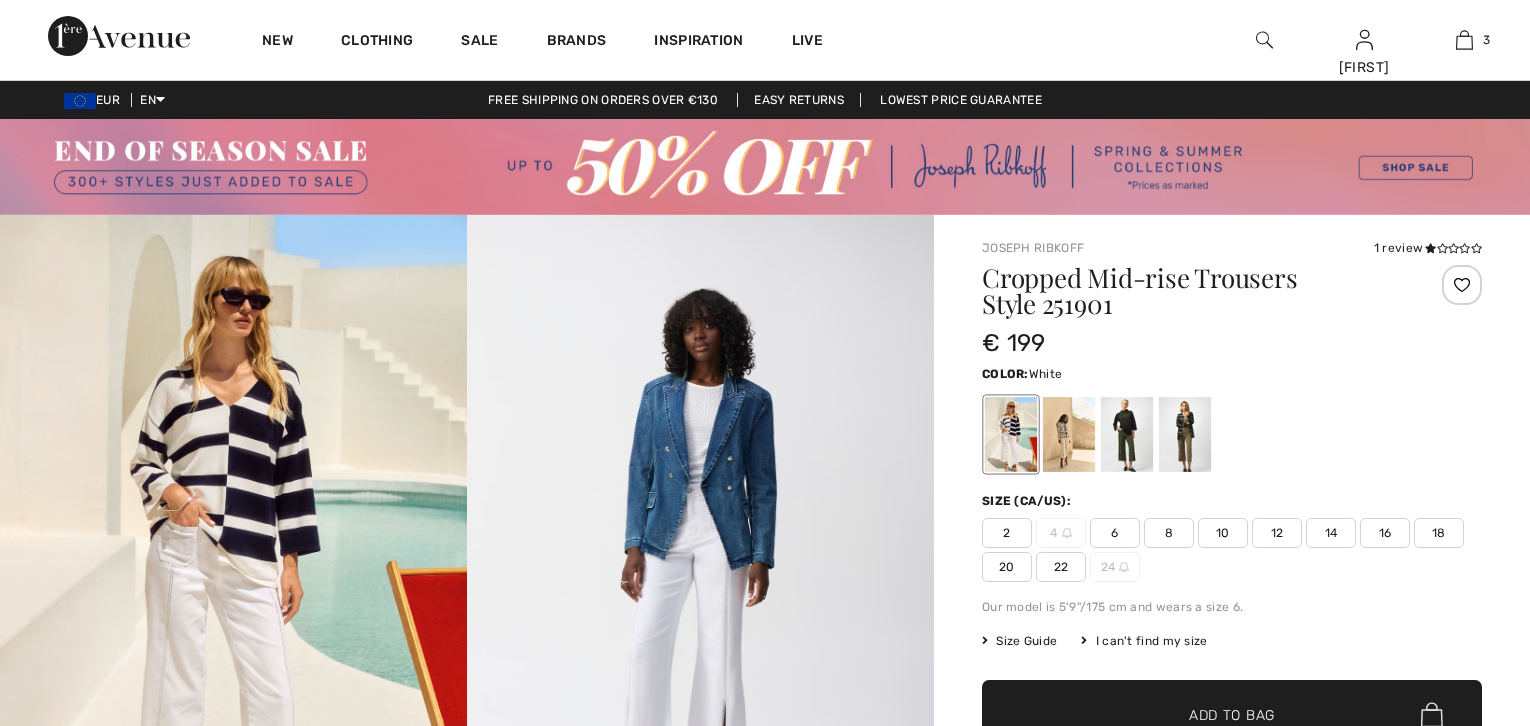 scroll, scrollTop: 0, scrollLeft: 0, axis: both 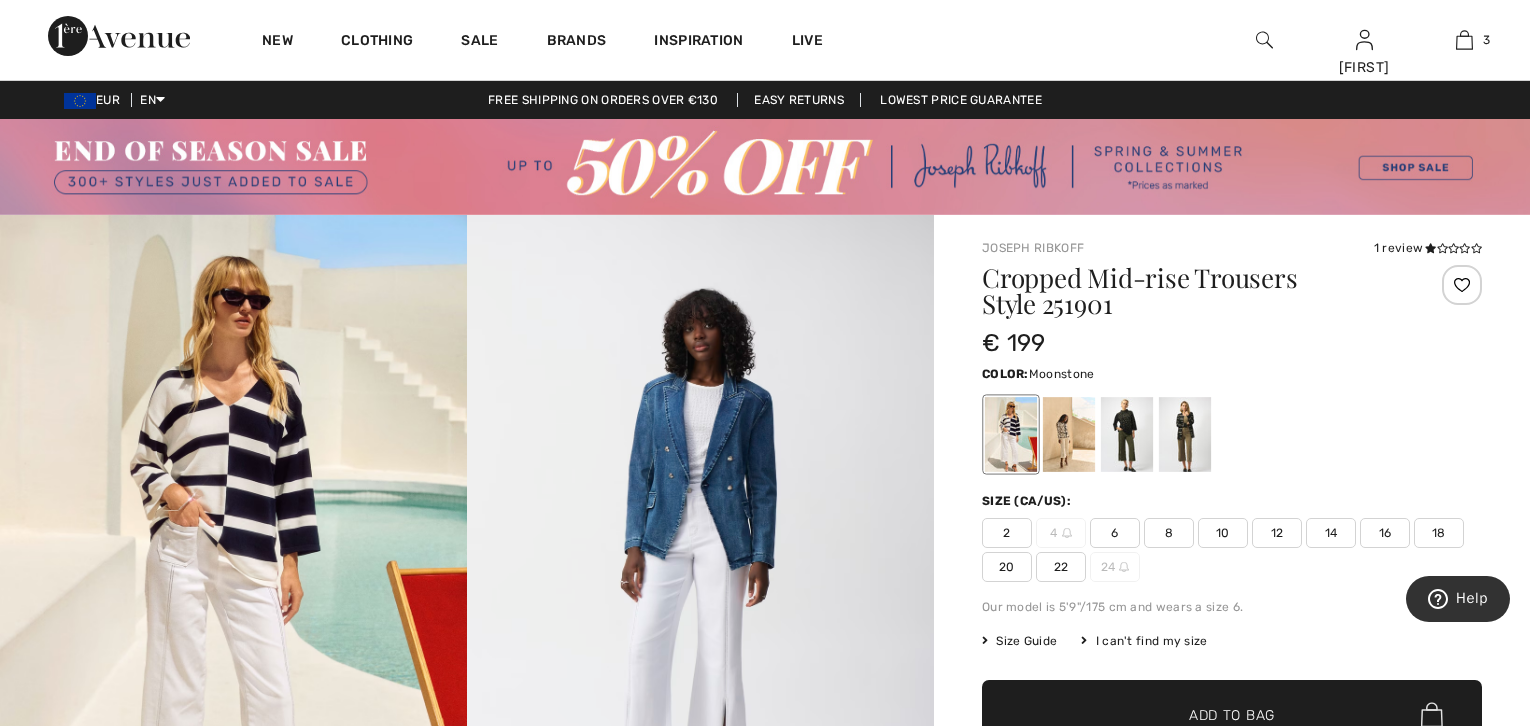 click at bounding box center [1069, 434] 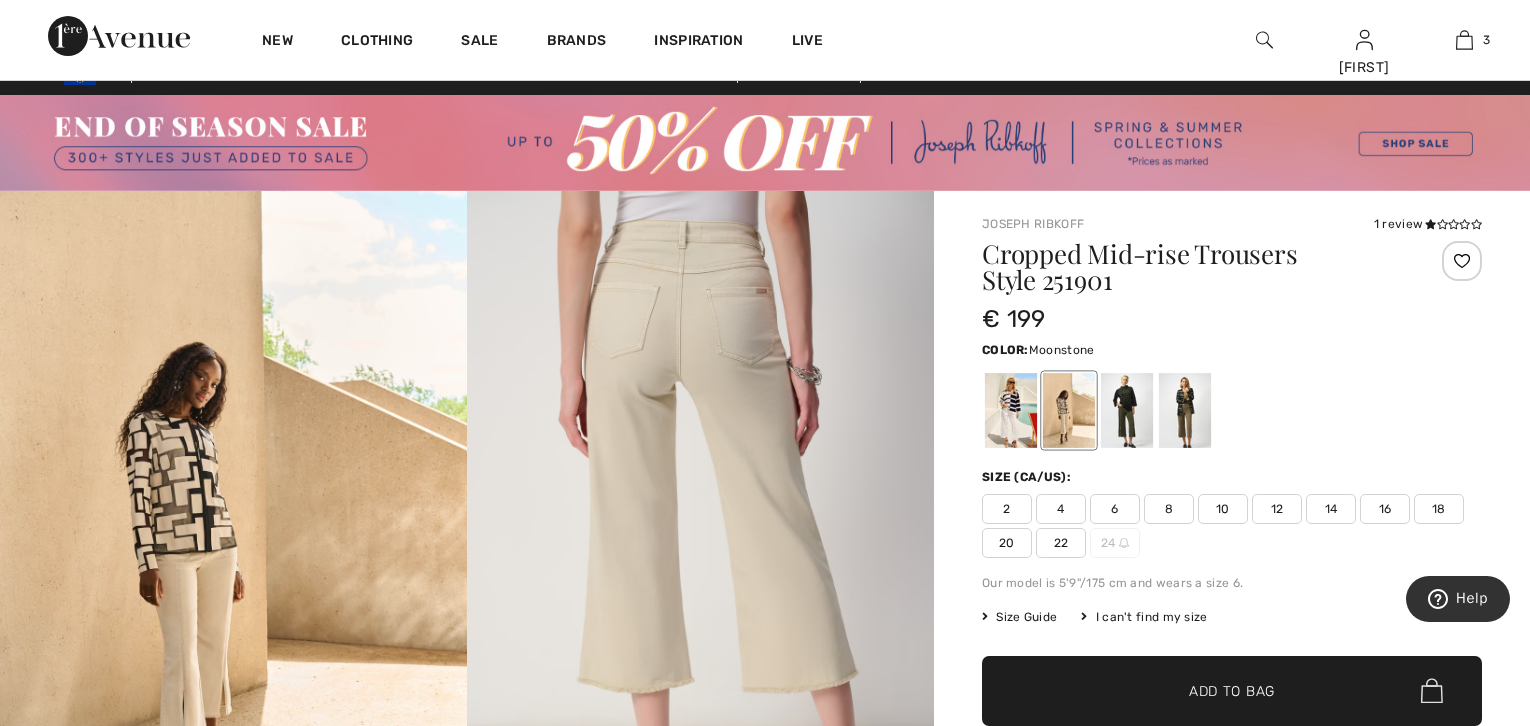 scroll, scrollTop: 0, scrollLeft: 0, axis: both 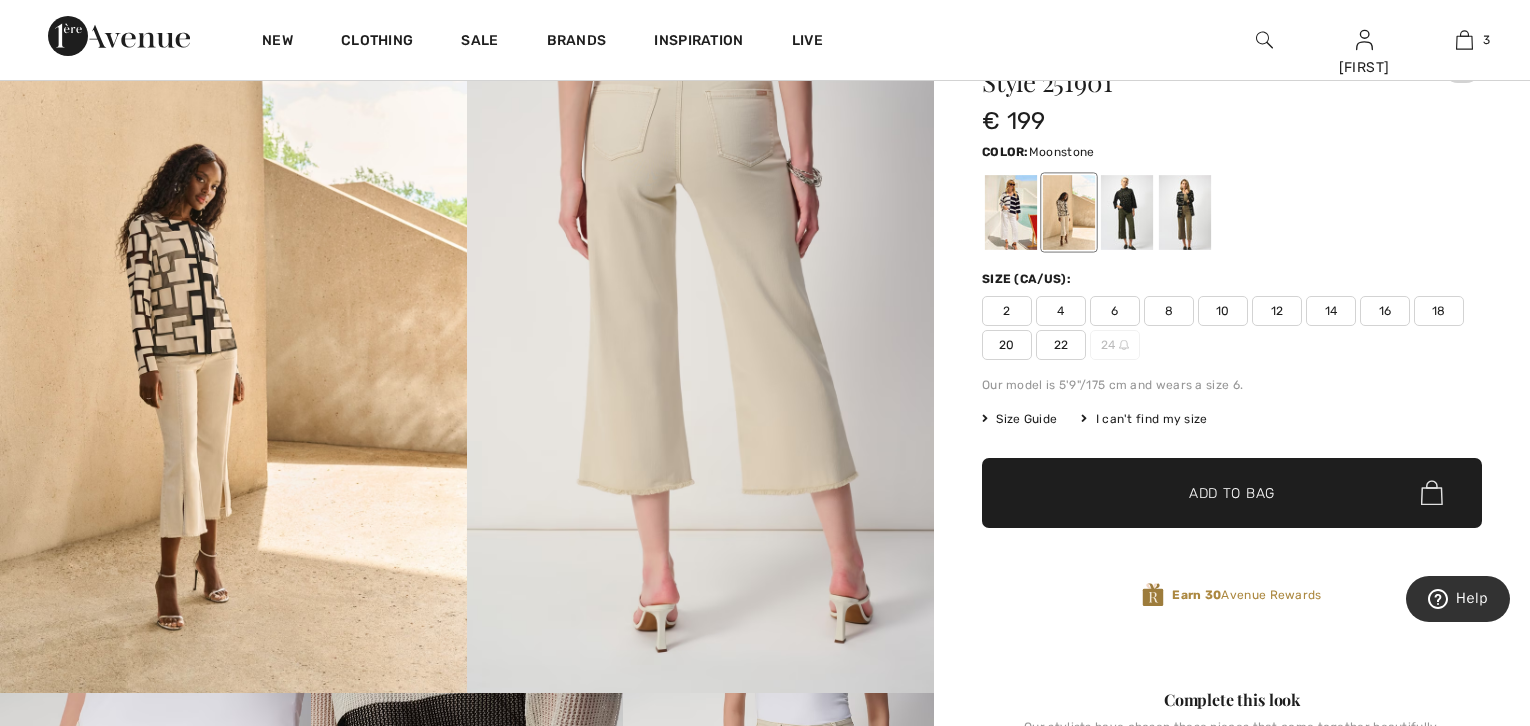 click at bounding box center (233, 343) 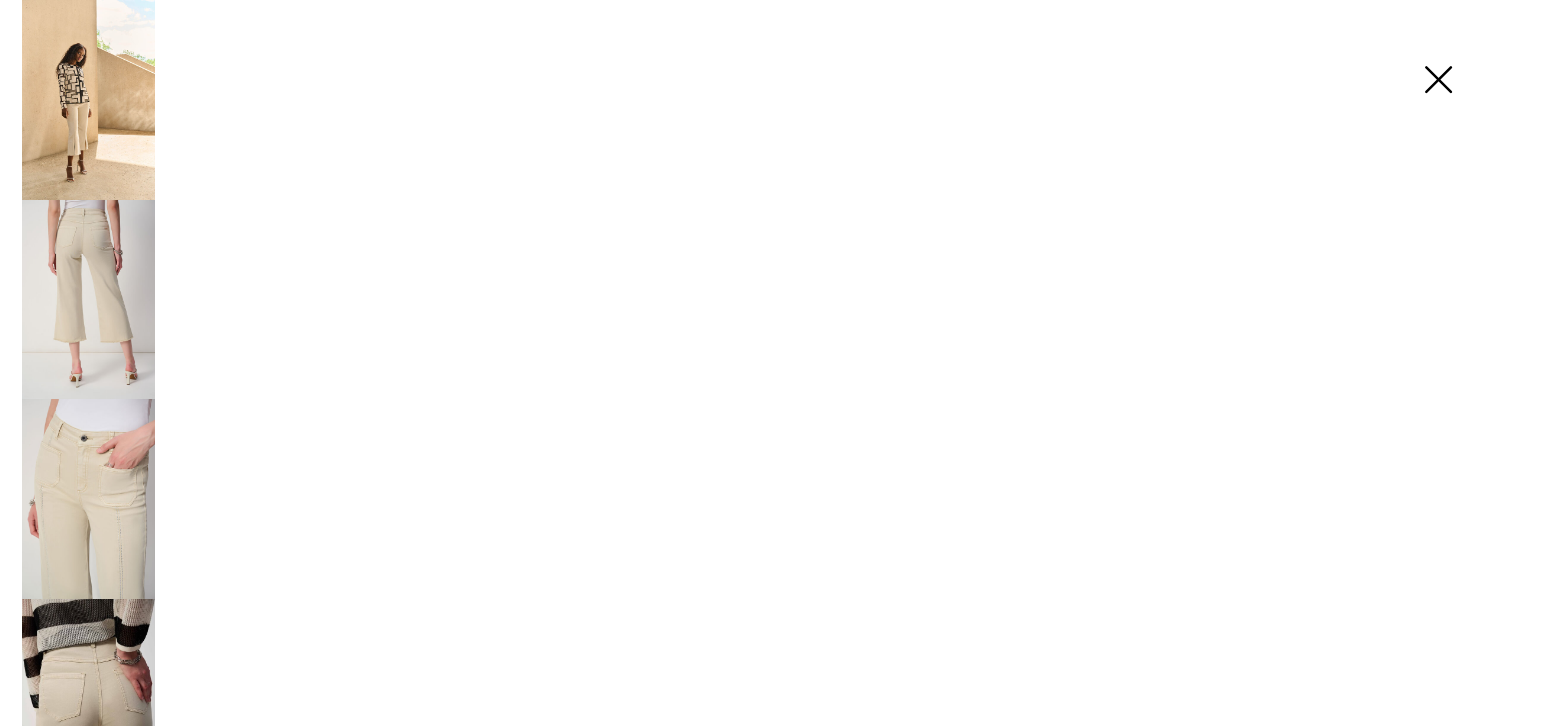 scroll, scrollTop: 222, scrollLeft: 0, axis: vertical 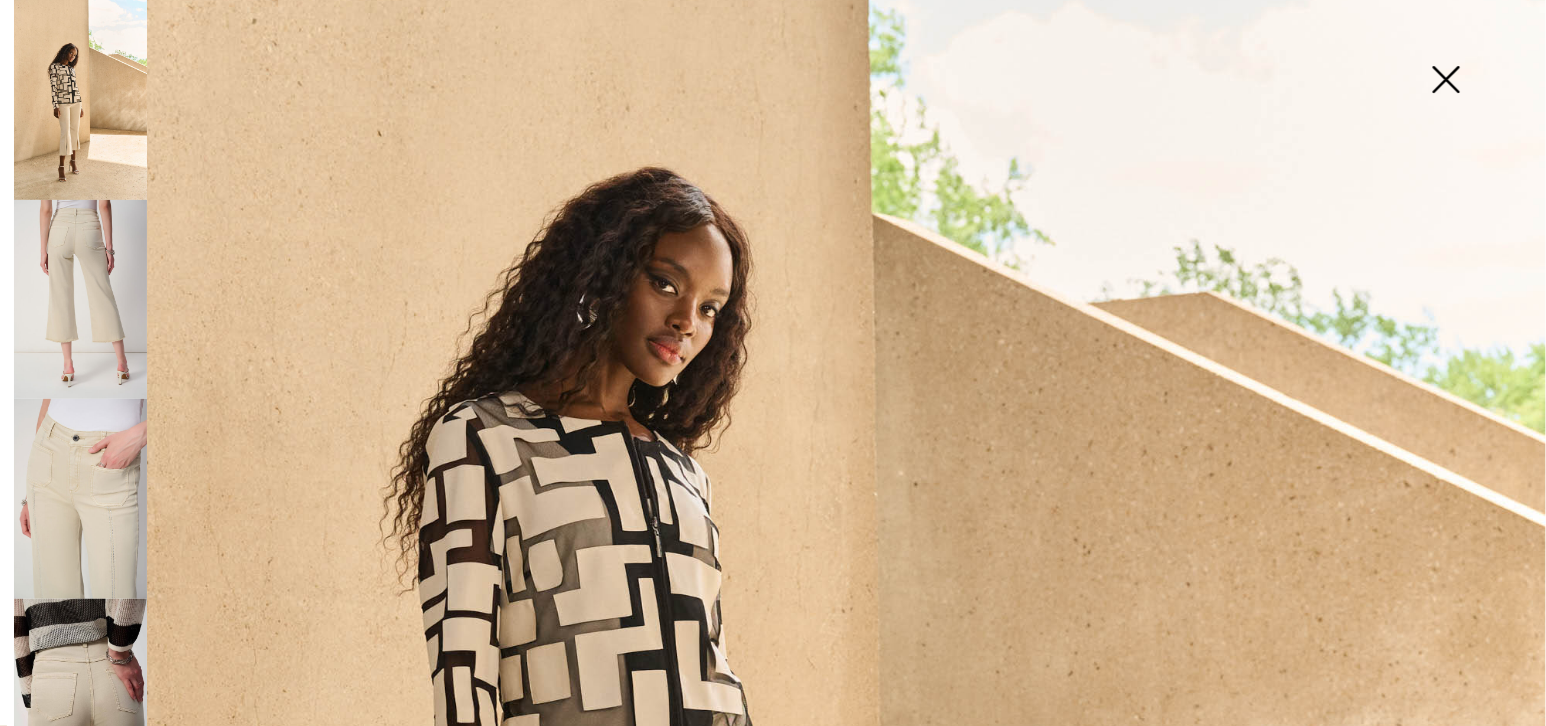 click at bounding box center [1446, 81] 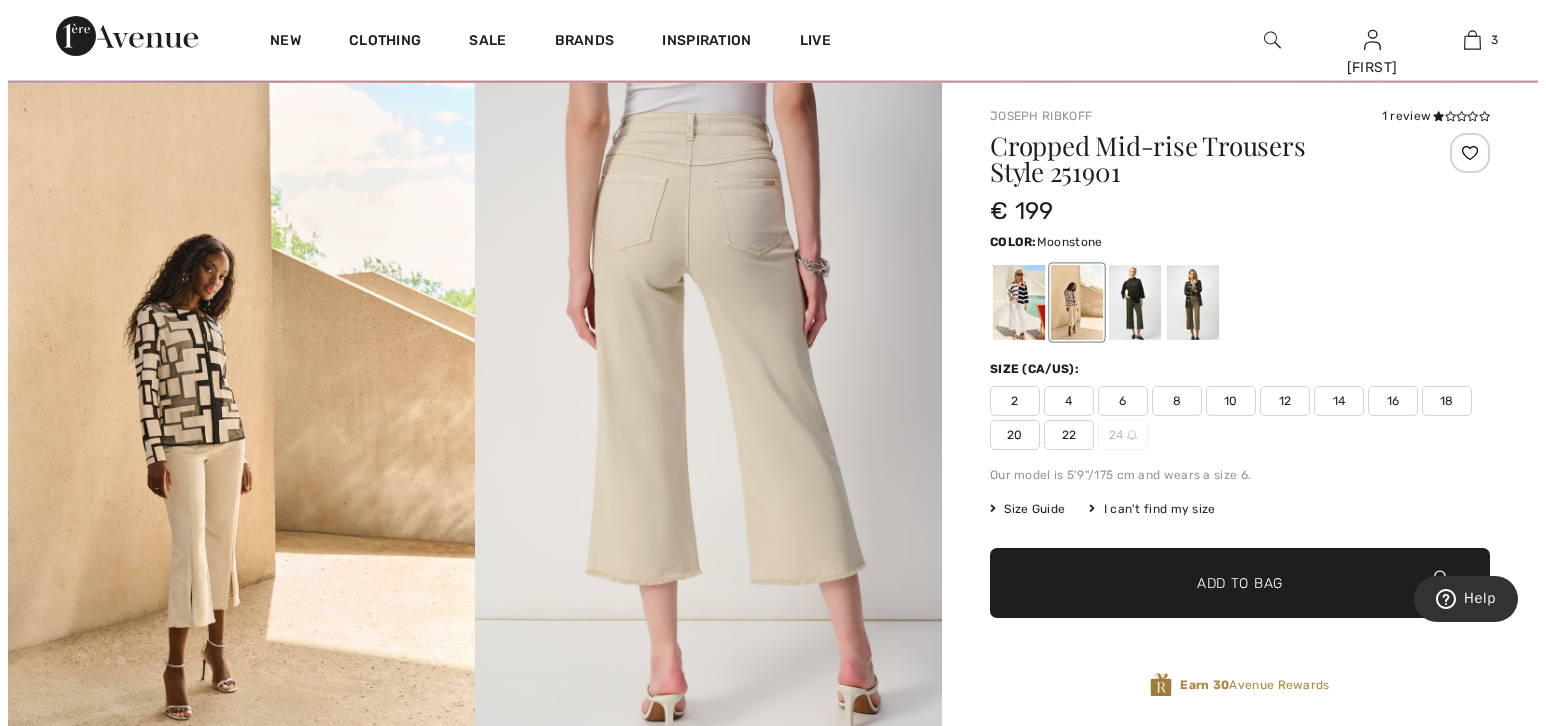 scroll, scrollTop: 0, scrollLeft: 0, axis: both 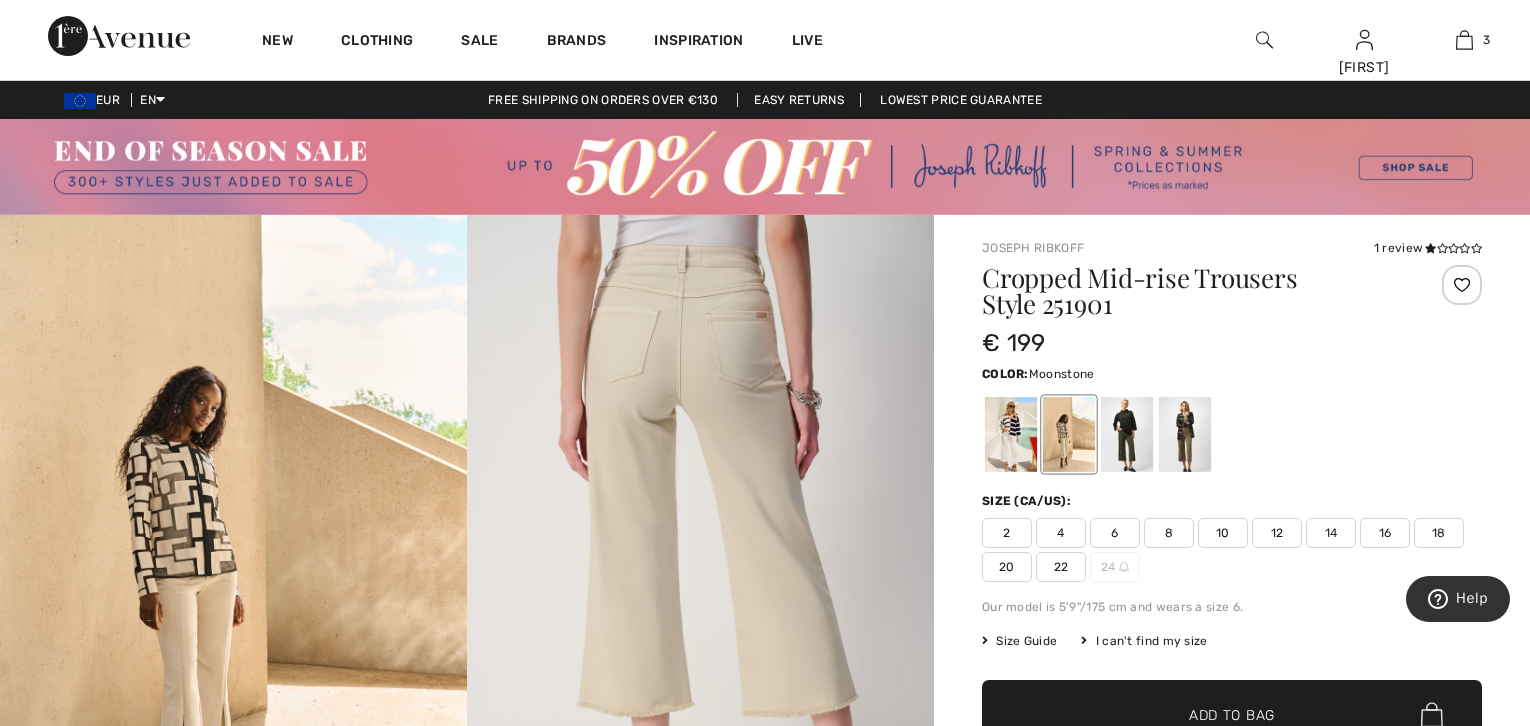 click at bounding box center [1264, 40] 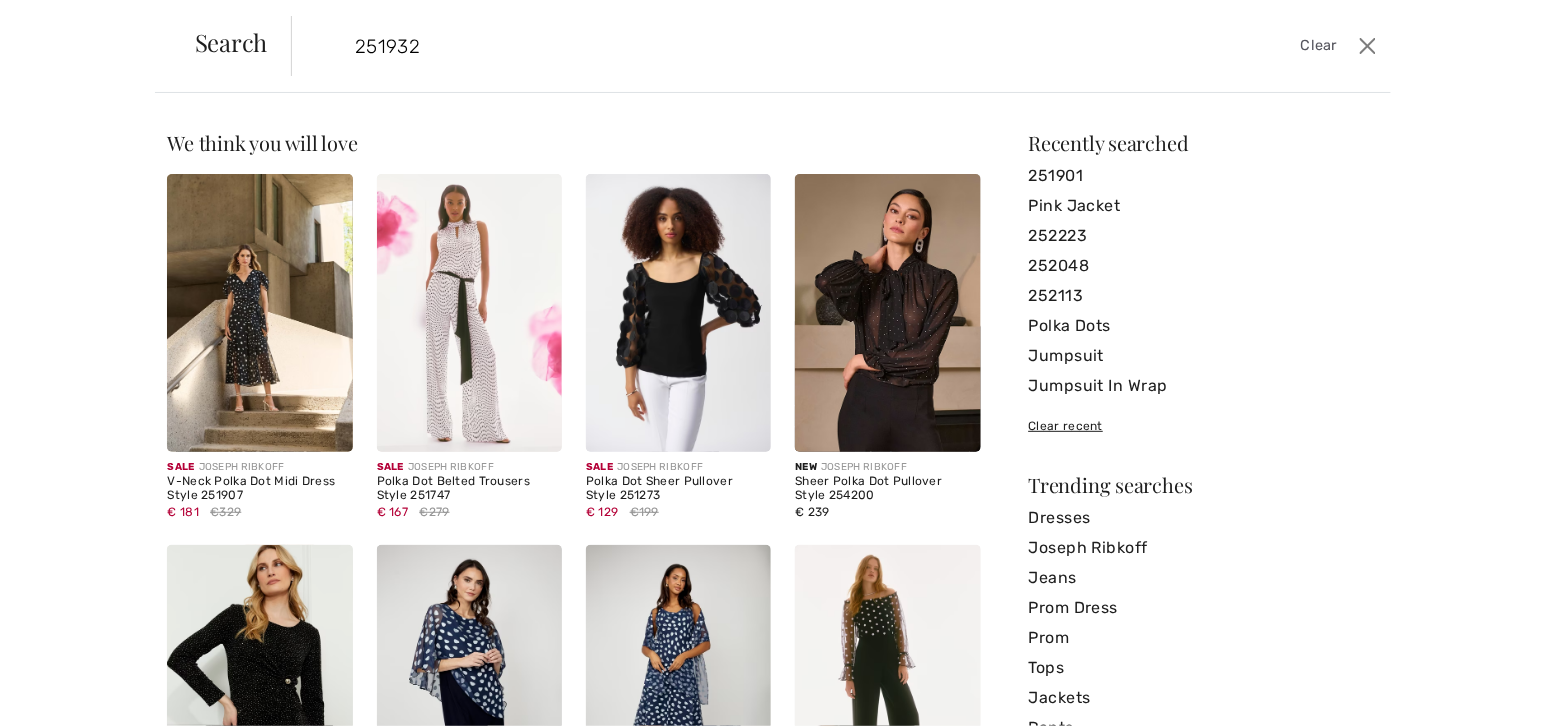 type on "251932" 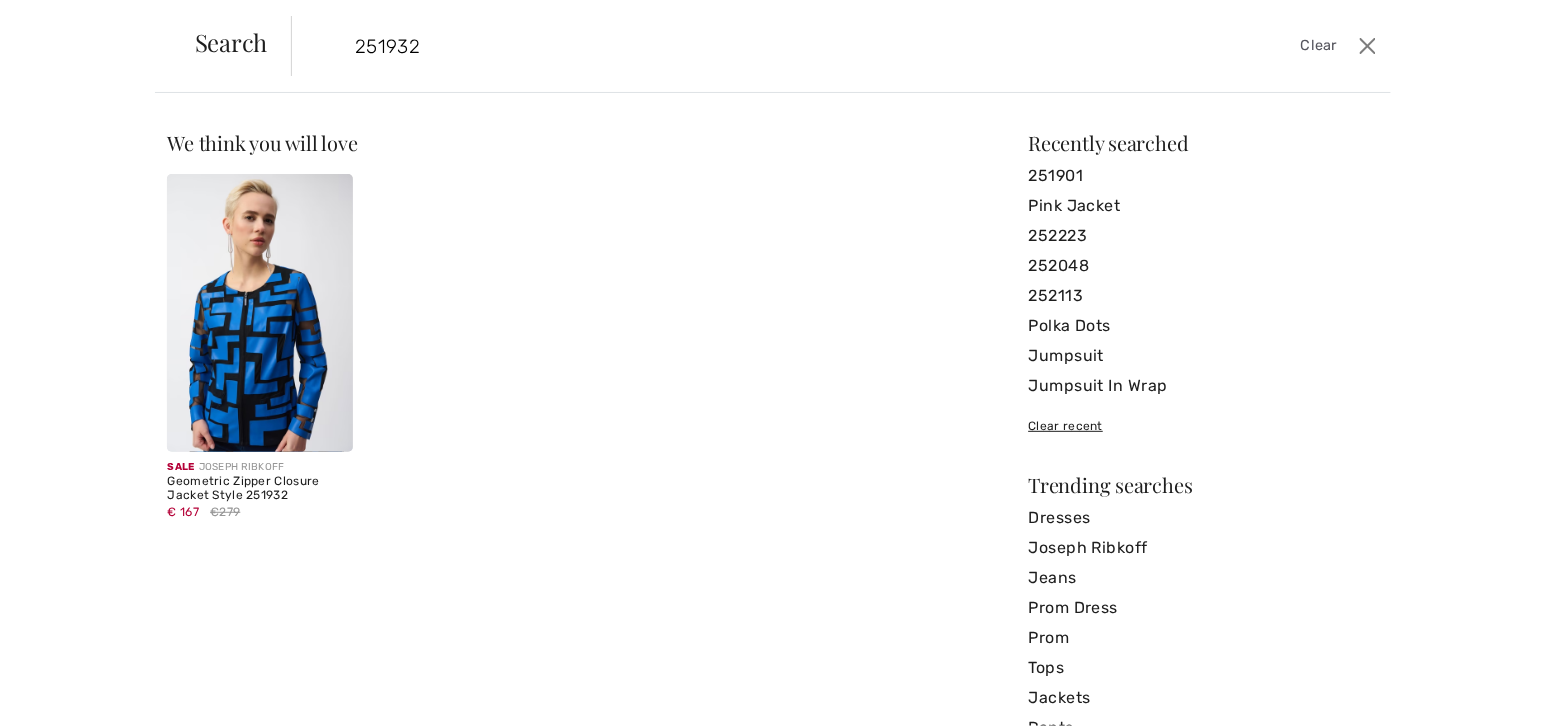 click at bounding box center [259, 313] 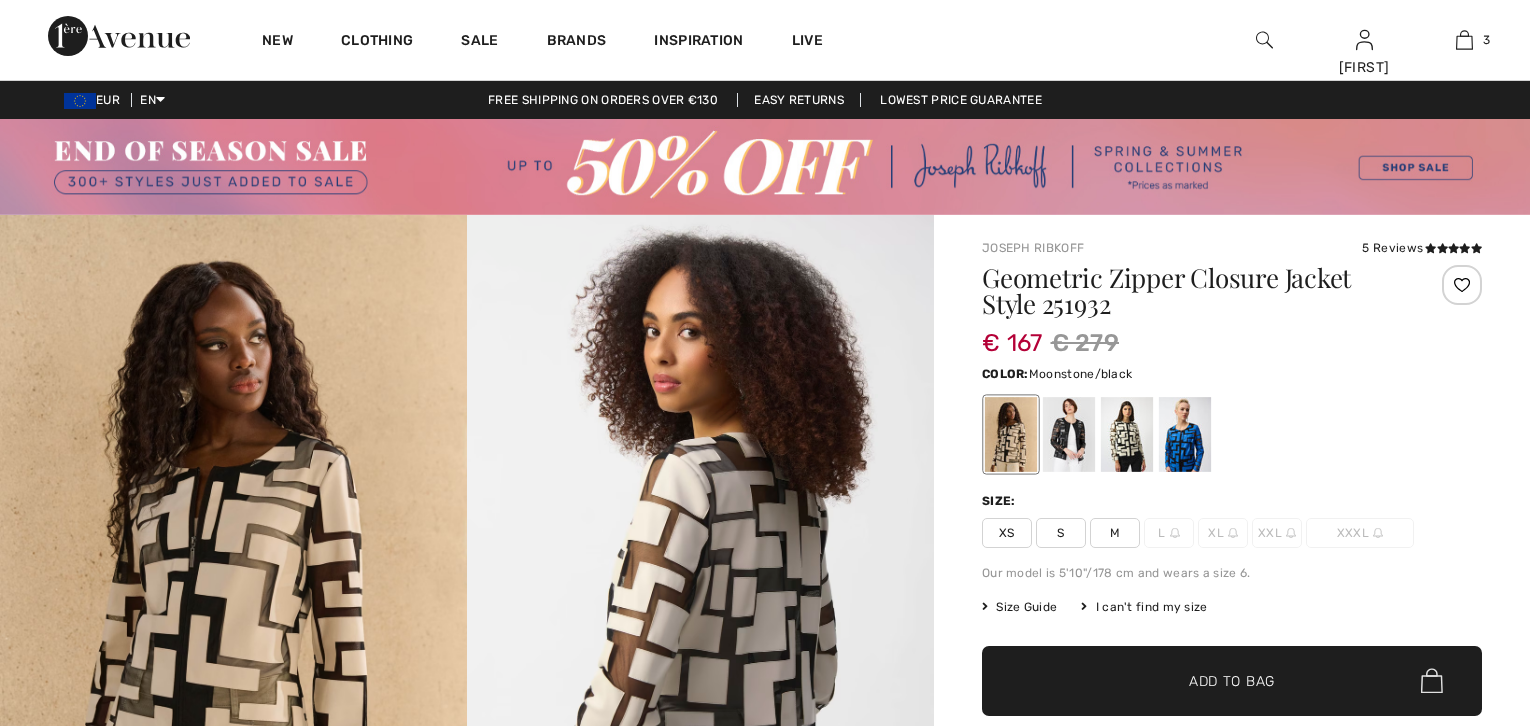 scroll, scrollTop: 0, scrollLeft: 0, axis: both 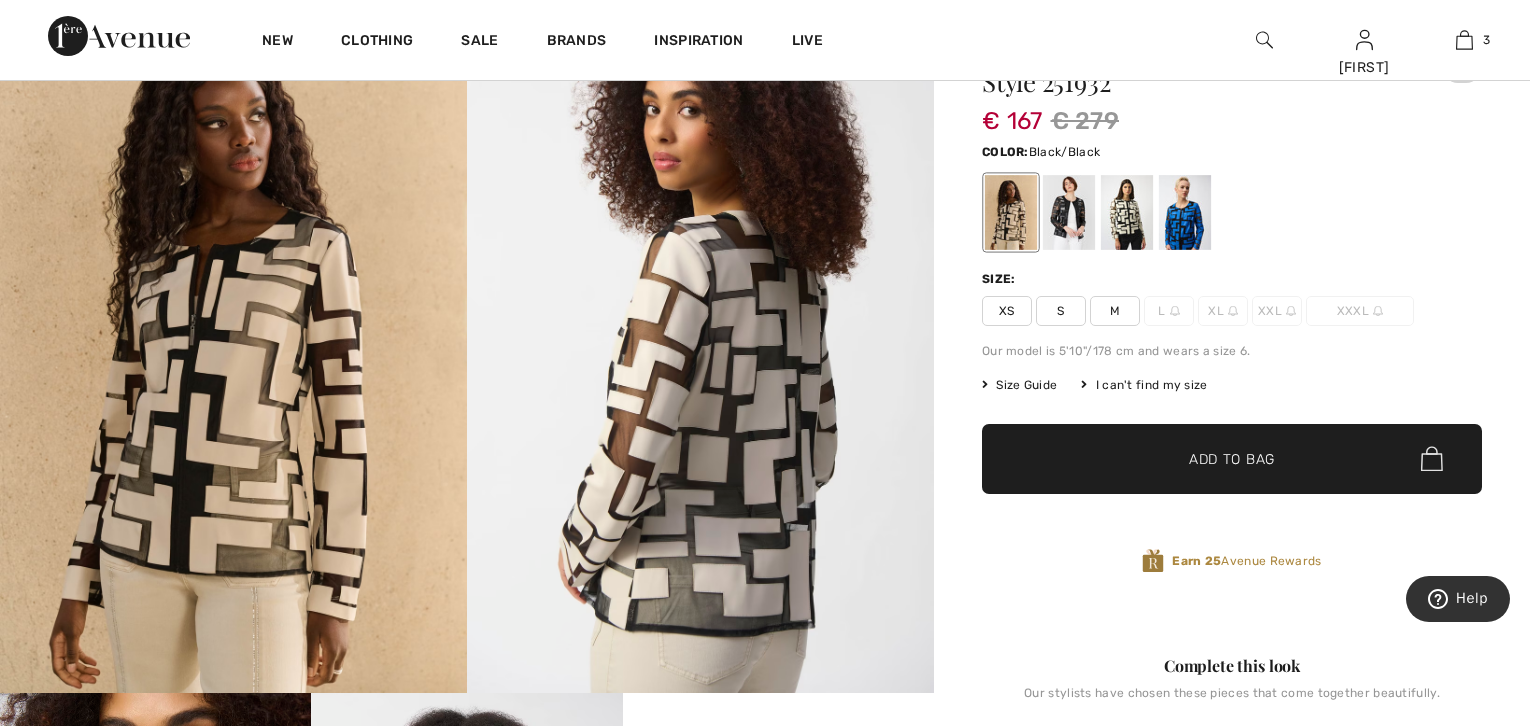 click at bounding box center [1069, 212] 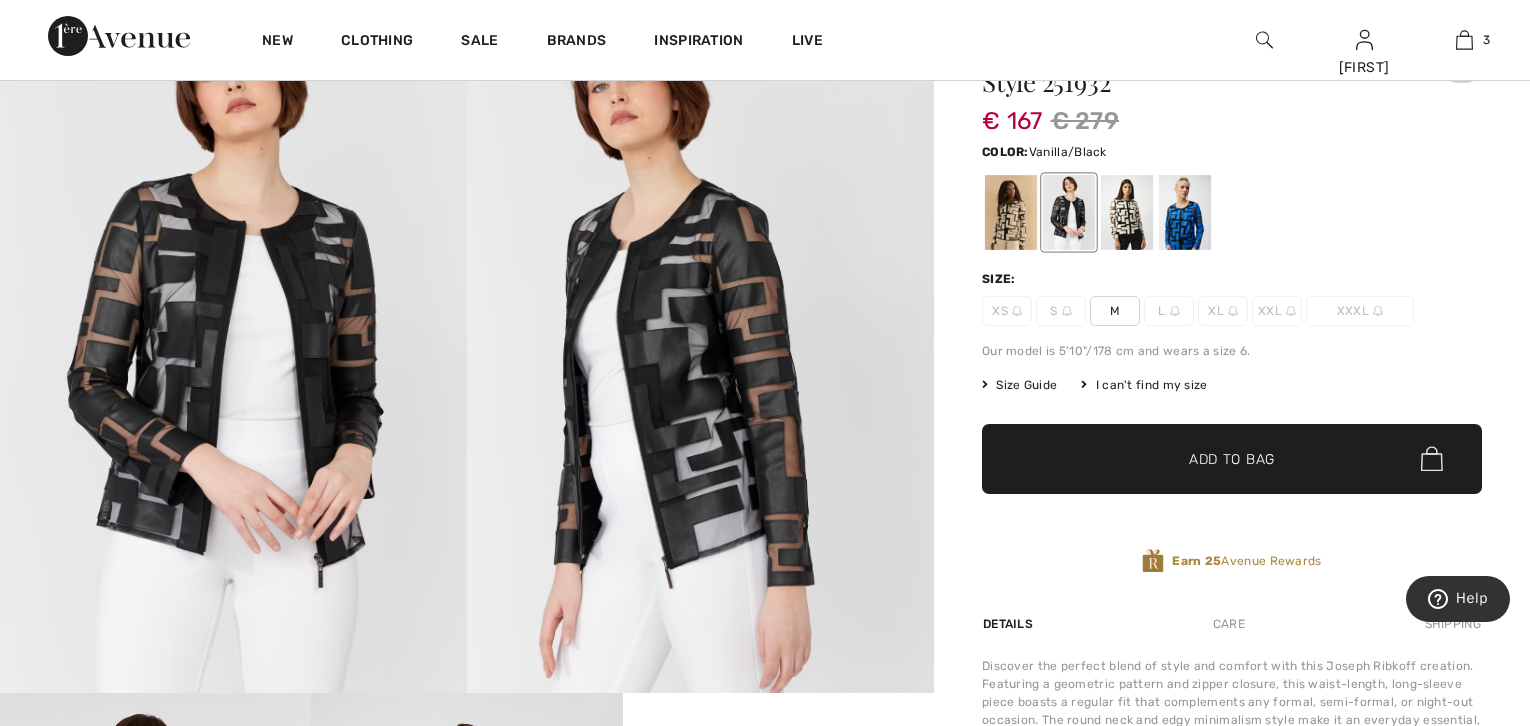 click at bounding box center [1127, 212] 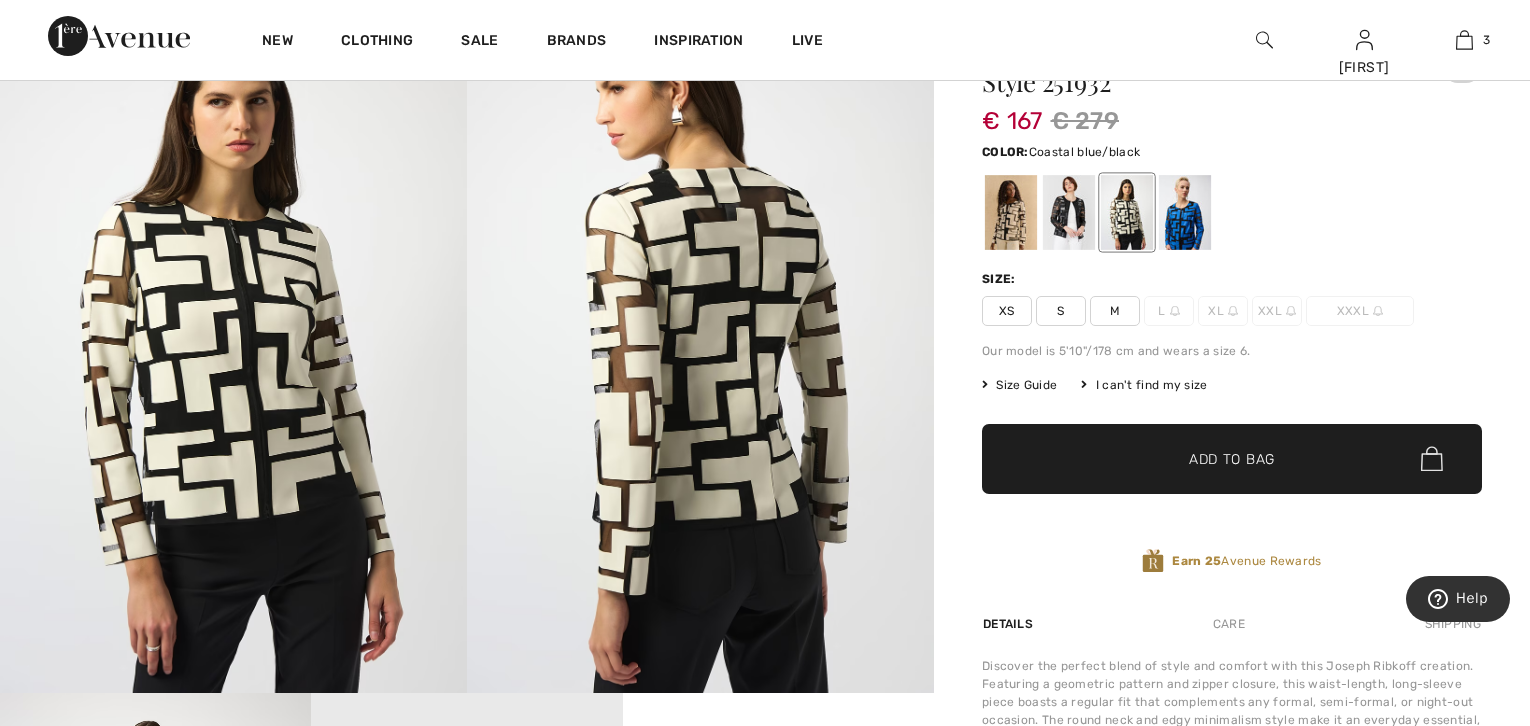 click at bounding box center [1185, 212] 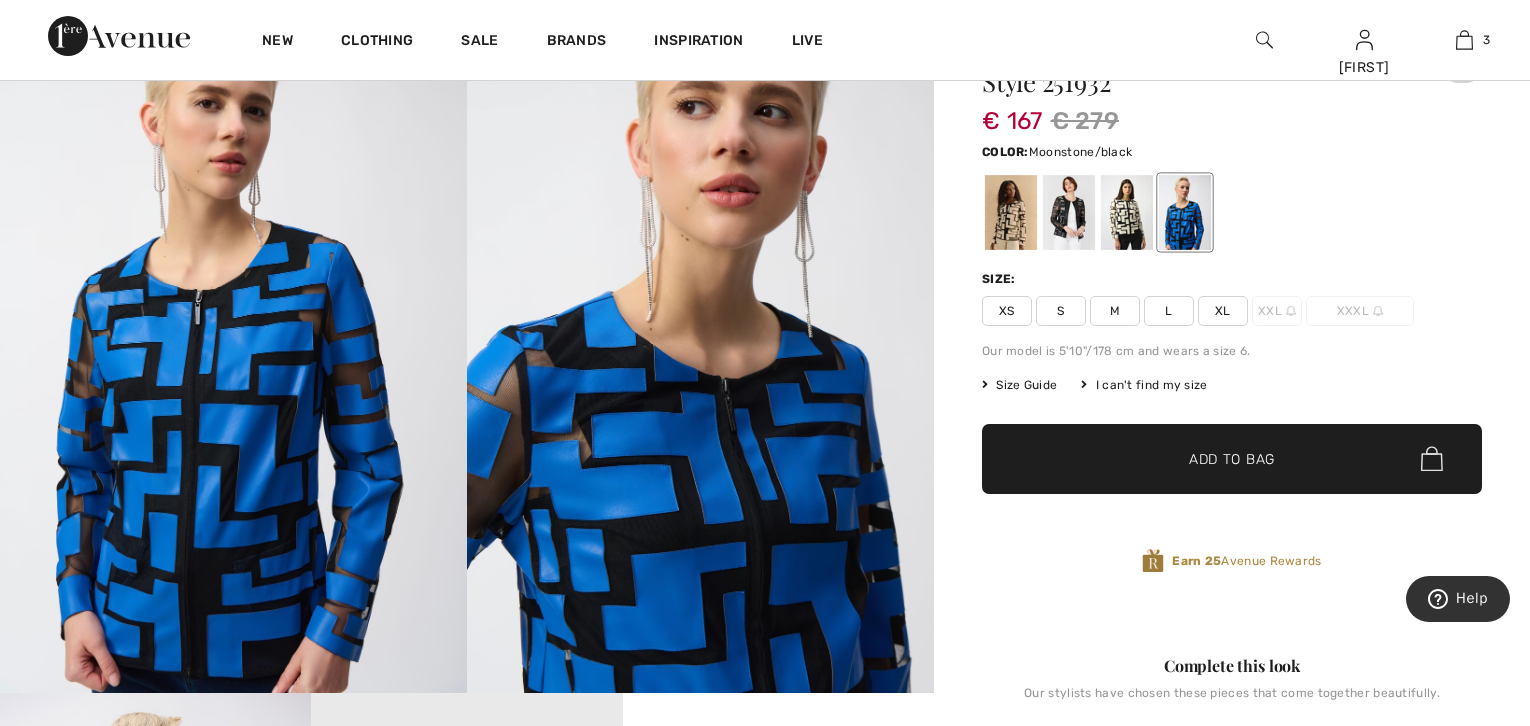 click at bounding box center [1011, 212] 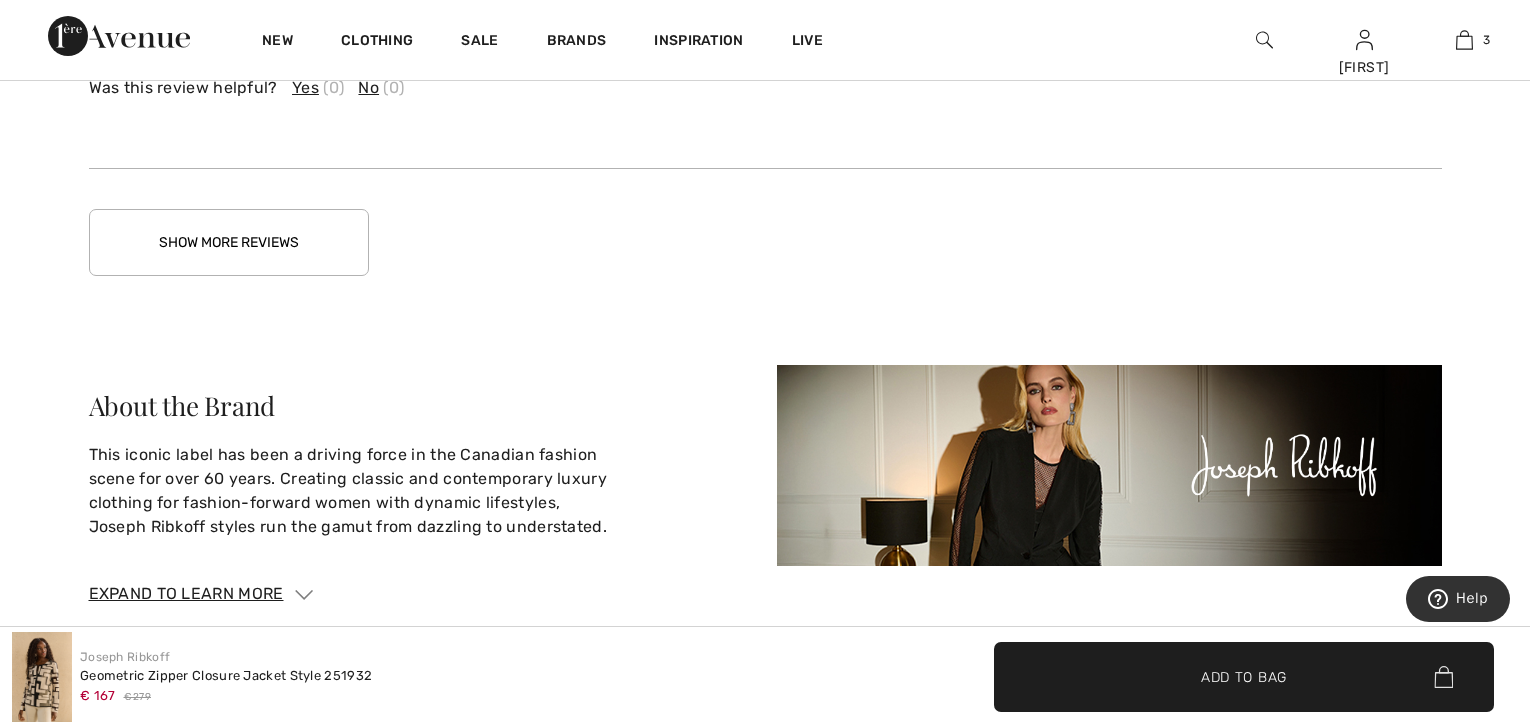 scroll, scrollTop: 4555, scrollLeft: 0, axis: vertical 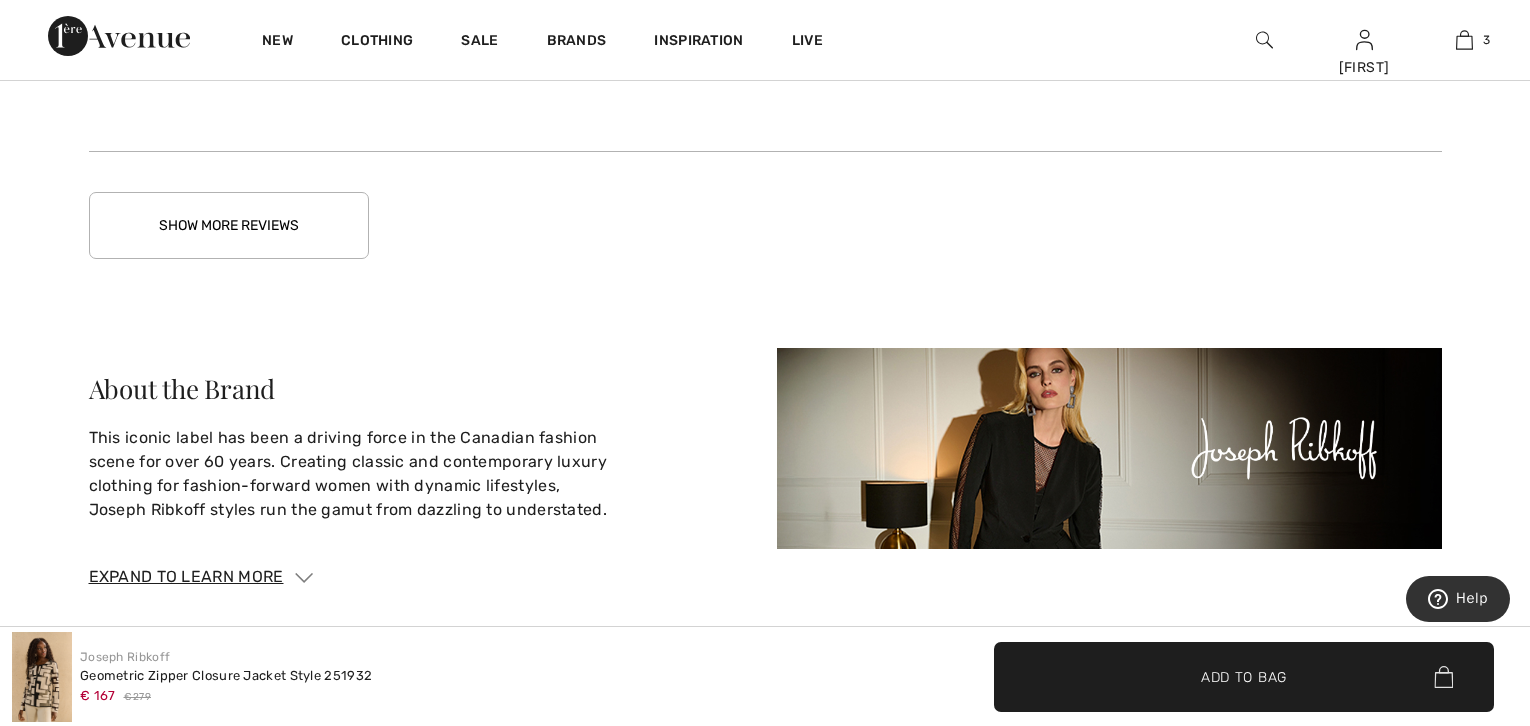 click on "Show More Reviews" at bounding box center [229, 225] 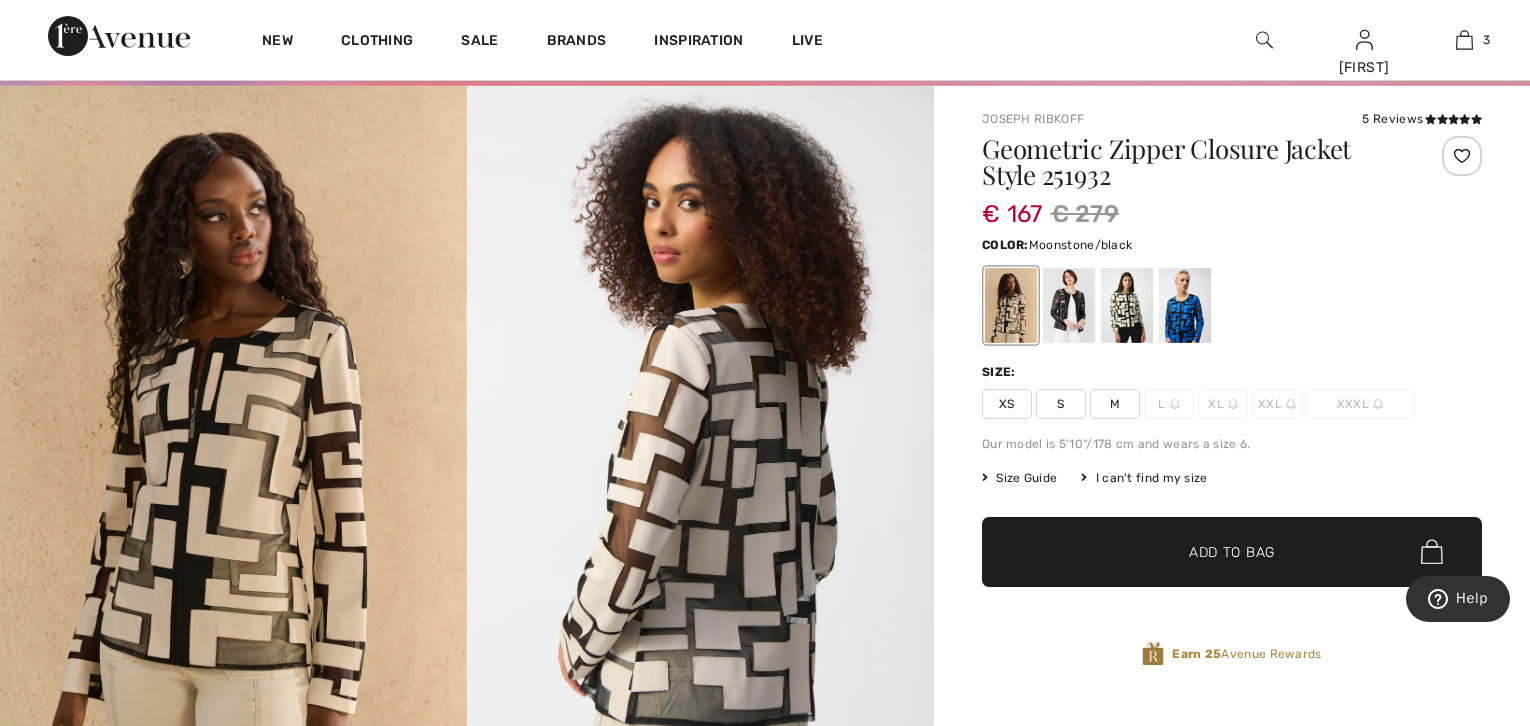 scroll, scrollTop: 0, scrollLeft: 0, axis: both 